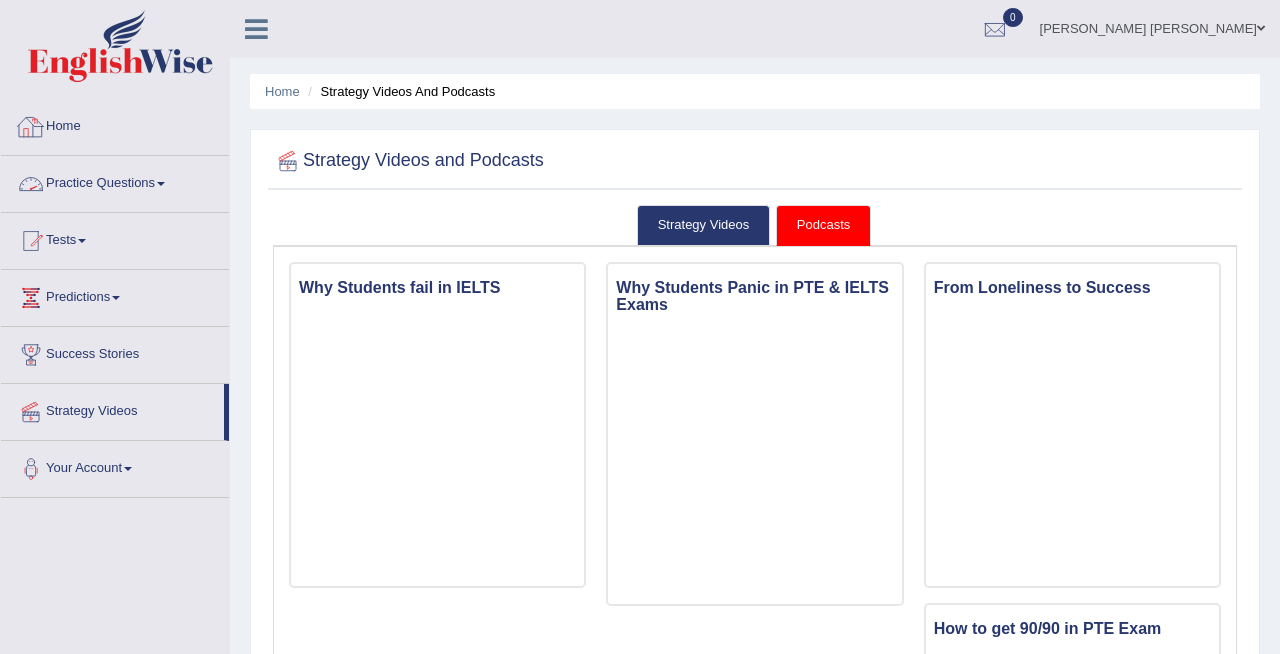 scroll, scrollTop: 0, scrollLeft: 0, axis: both 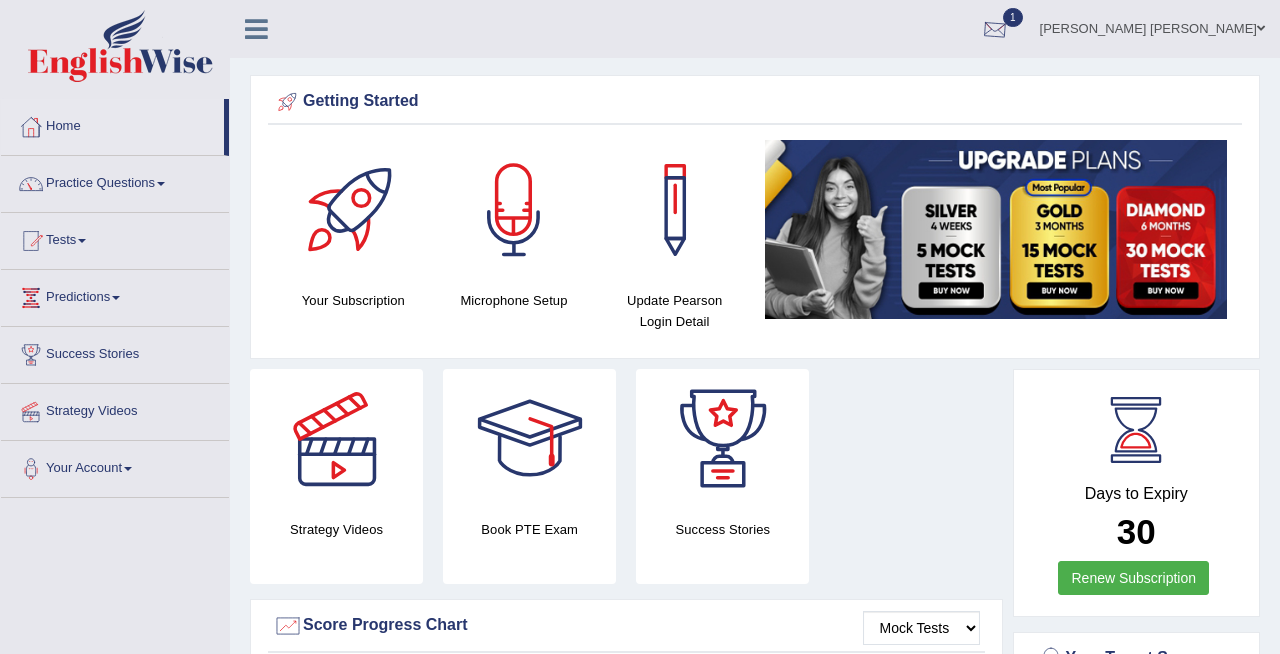 click at bounding box center [995, 30] 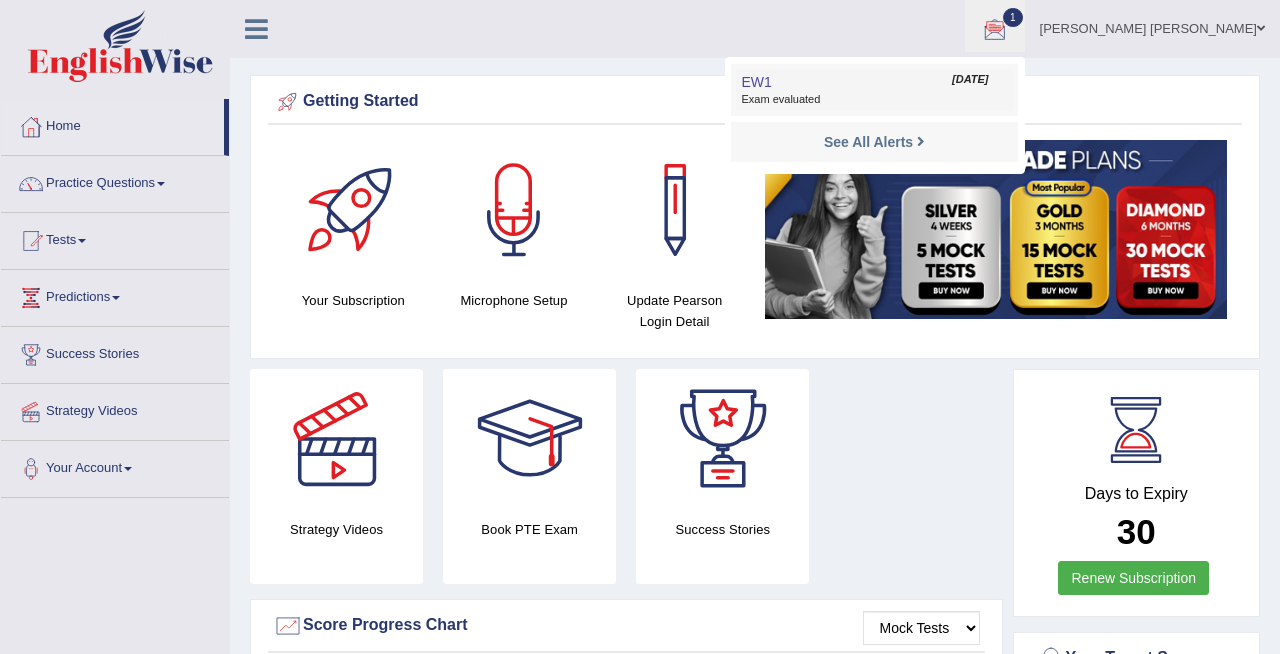 click on "EW1
Jul 13, 2025
Exam evaluated" at bounding box center [874, 90] 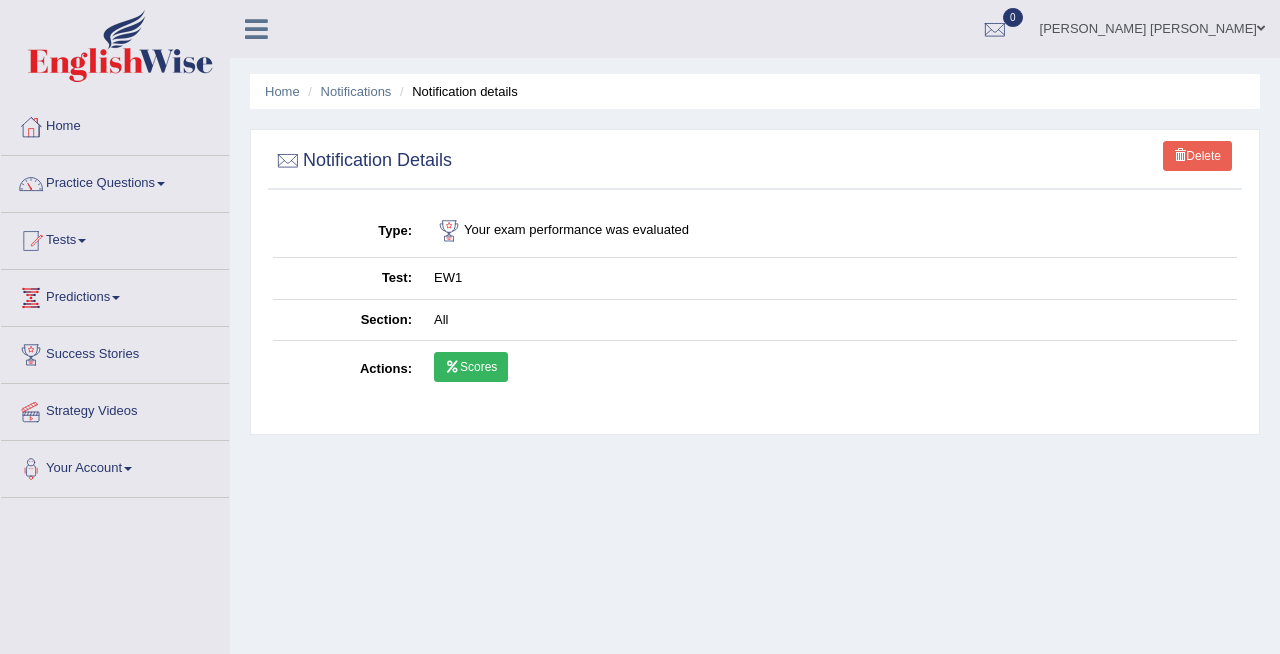 scroll, scrollTop: 0, scrollLeft: 0, axis: both 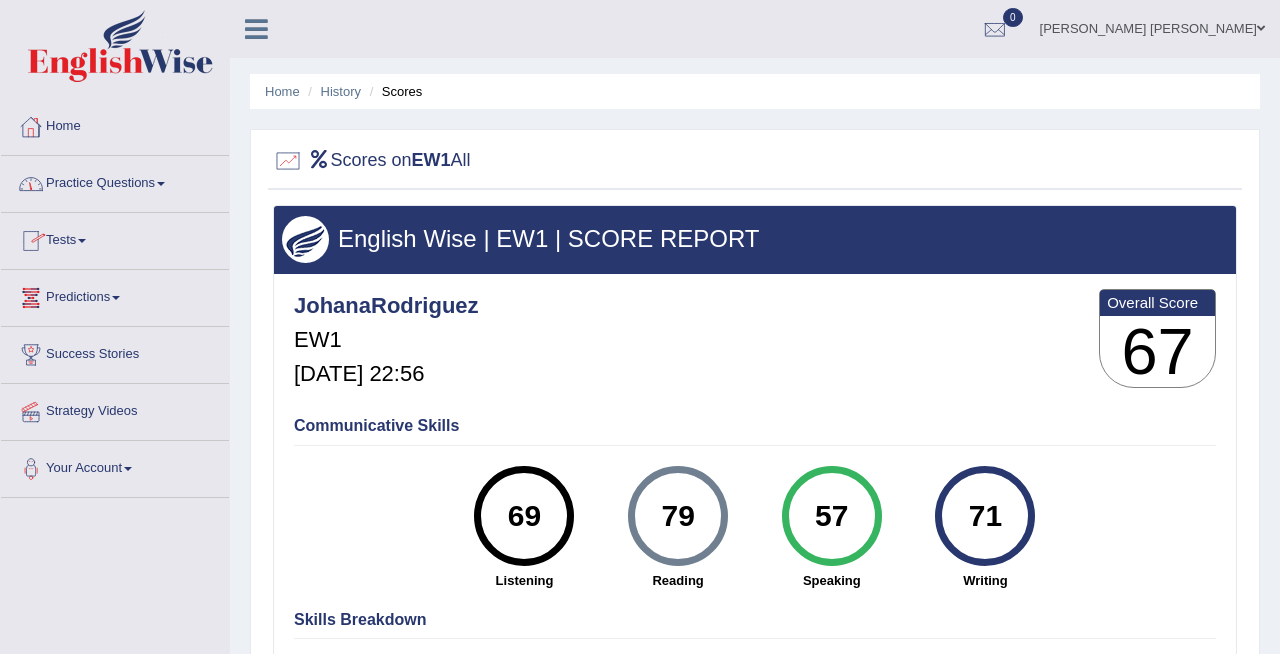 click at bounding box center [256, 29] 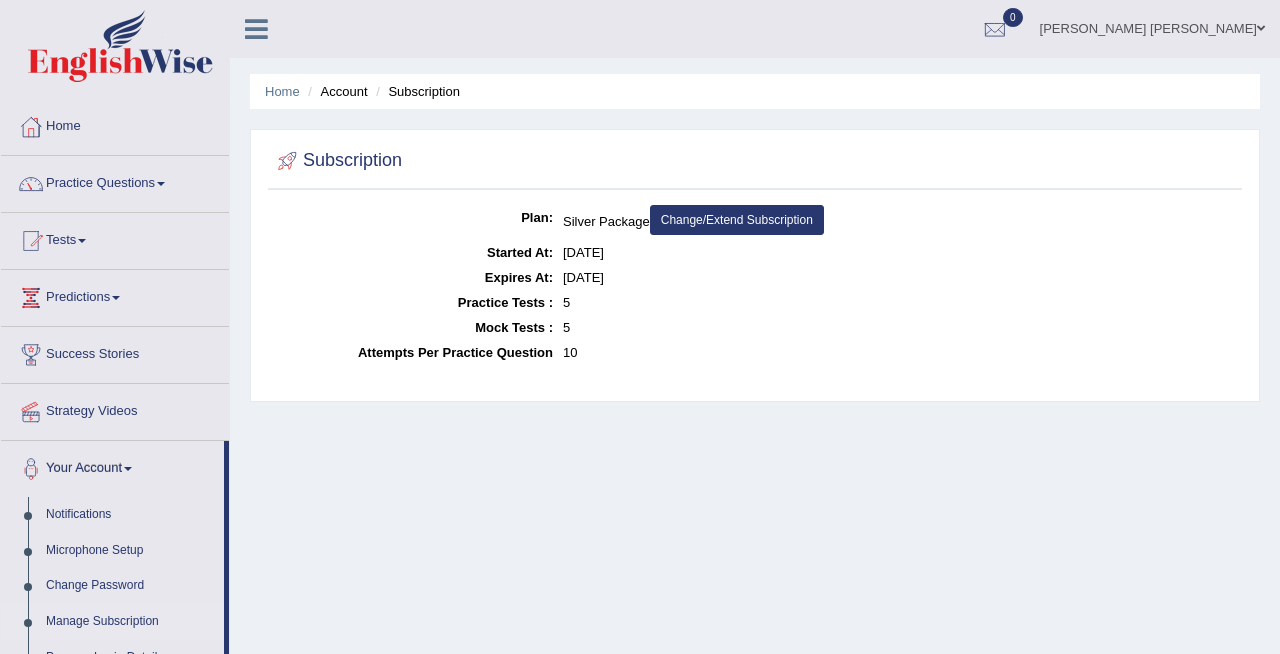 scroll, scrollTop: 0, scrollLeft: 0, axis: both 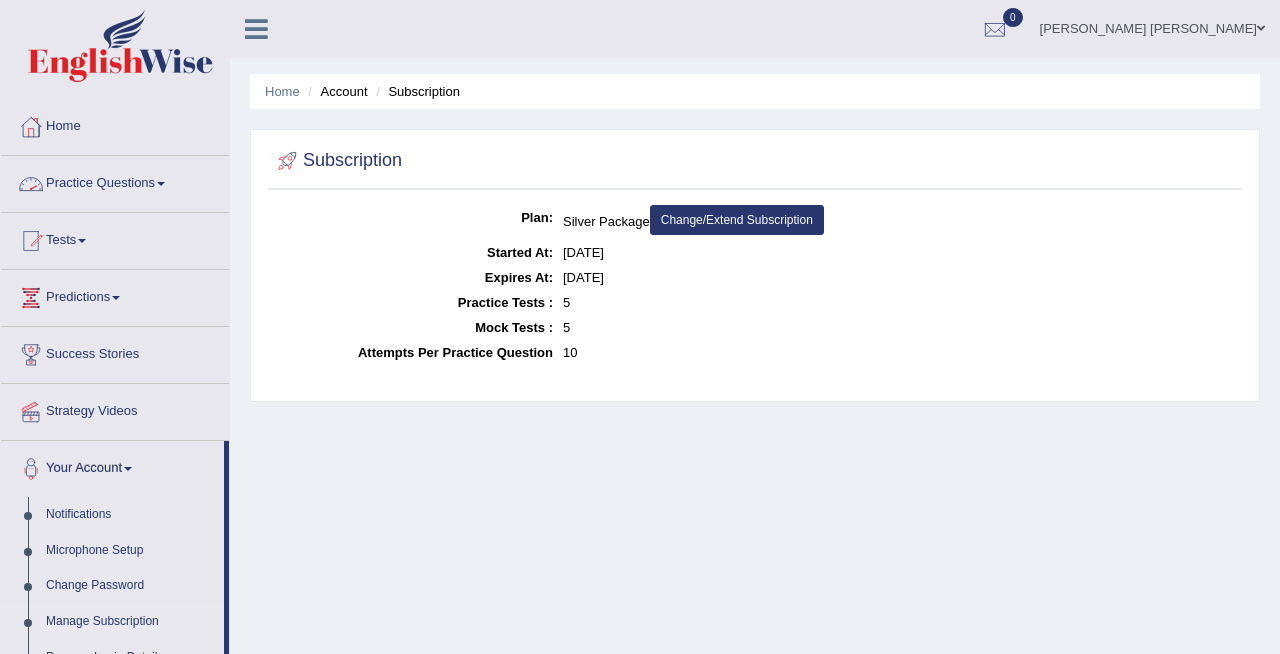 click on "Practice Questions" at bounding box center (115, 181) 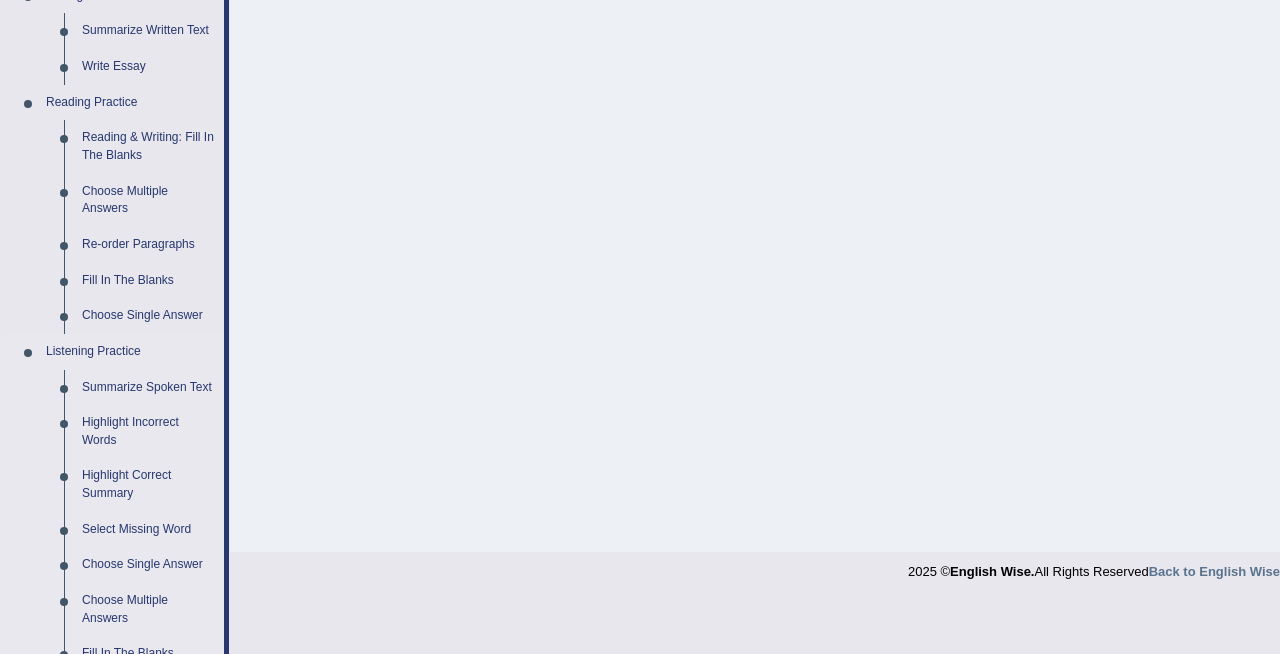 scroll, scrollTop: 433, scrollLeft: 0, axis: vertical 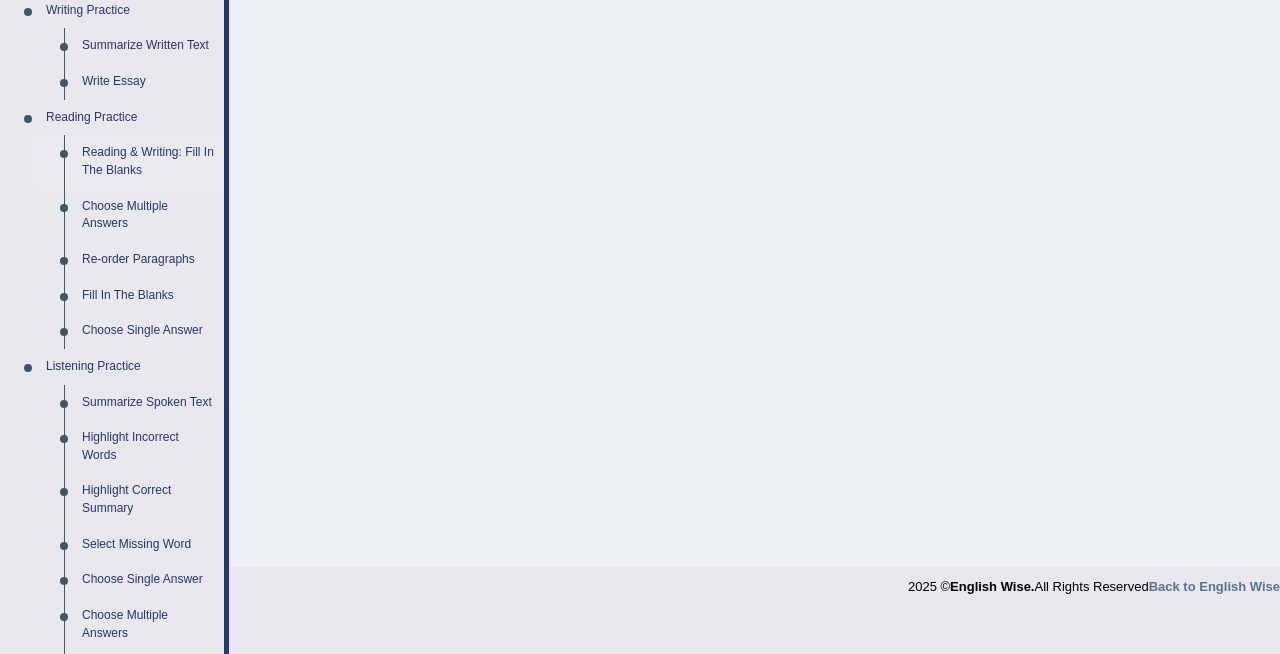 click on "Reading & Writing: Fill In The Blanks" at bounding box center (148, 161) 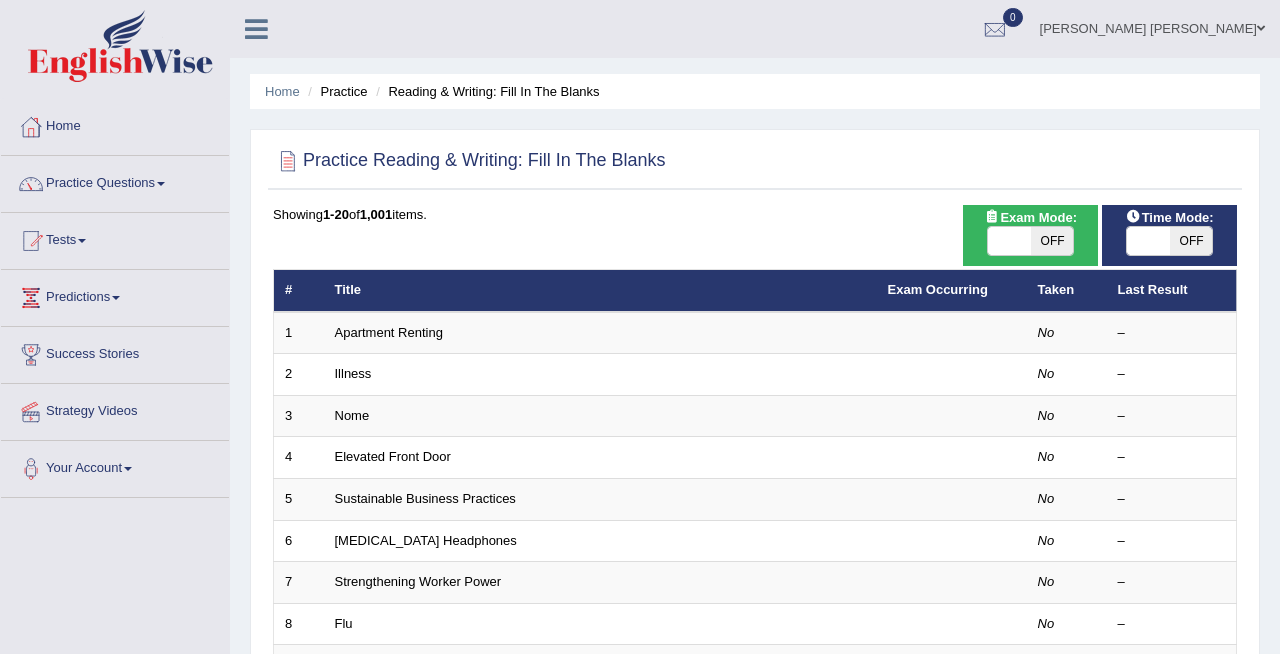 scroll, scrollTop: 0, scrollLeft: 0, axis: both 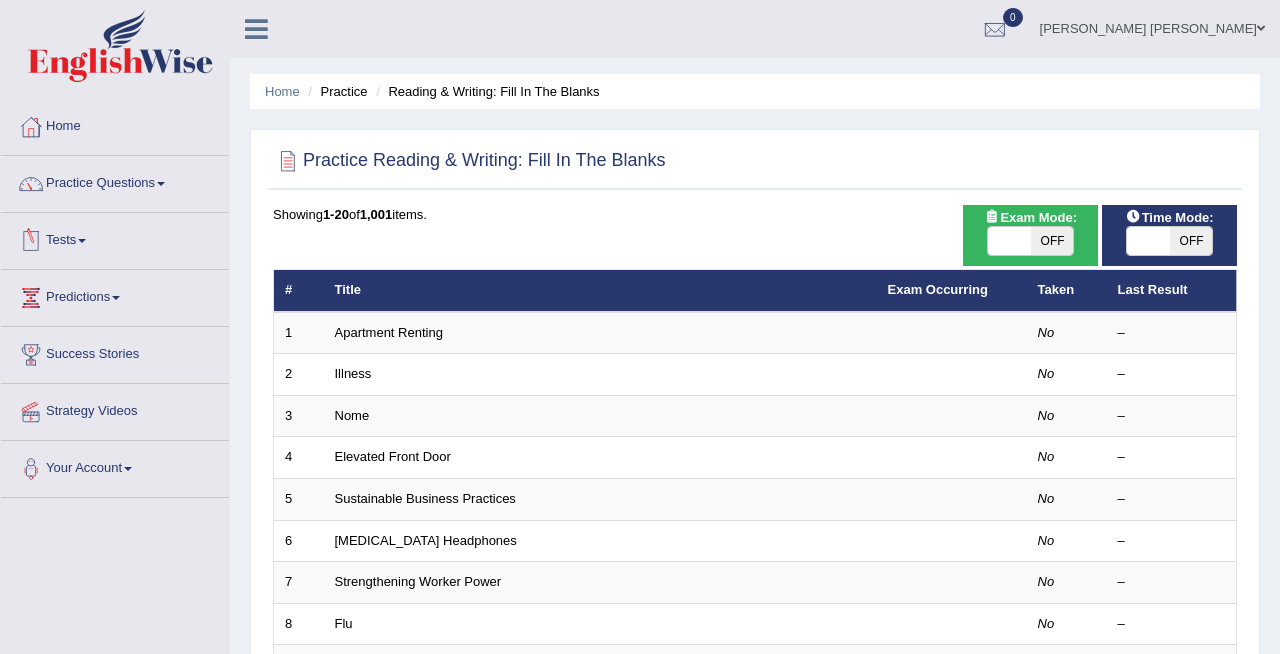 click on "Tests" at bounding box center [115, 238] 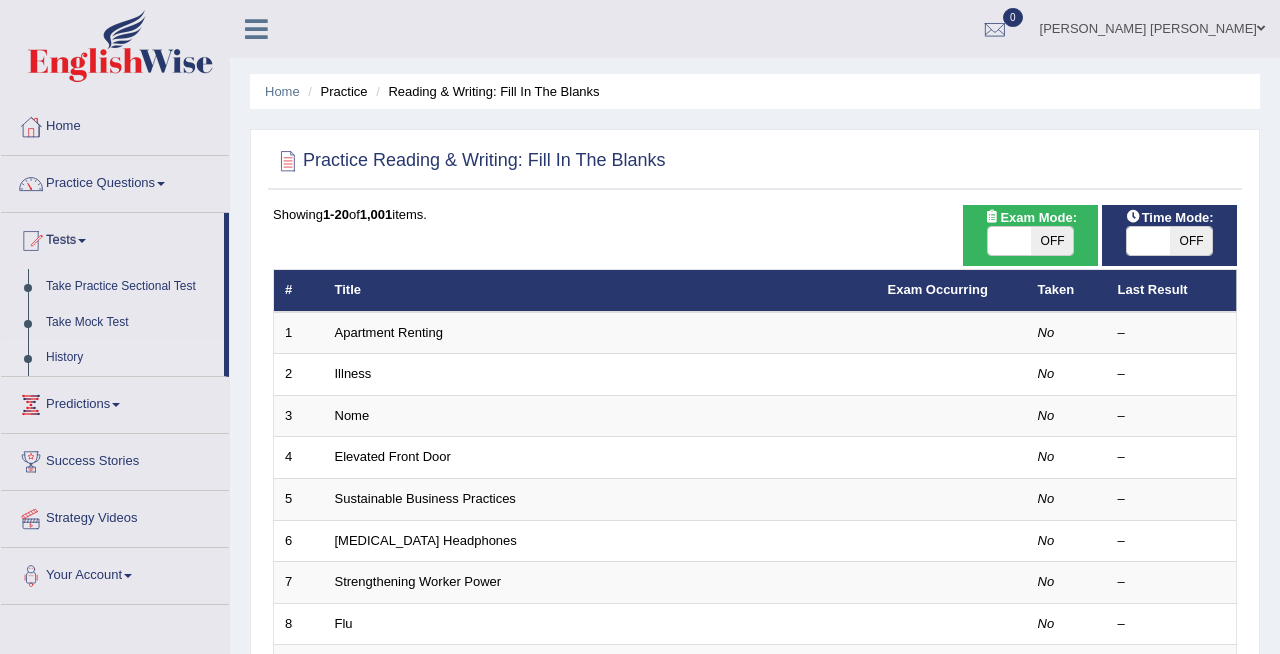 click on "History" at bounding box center [130, 358] 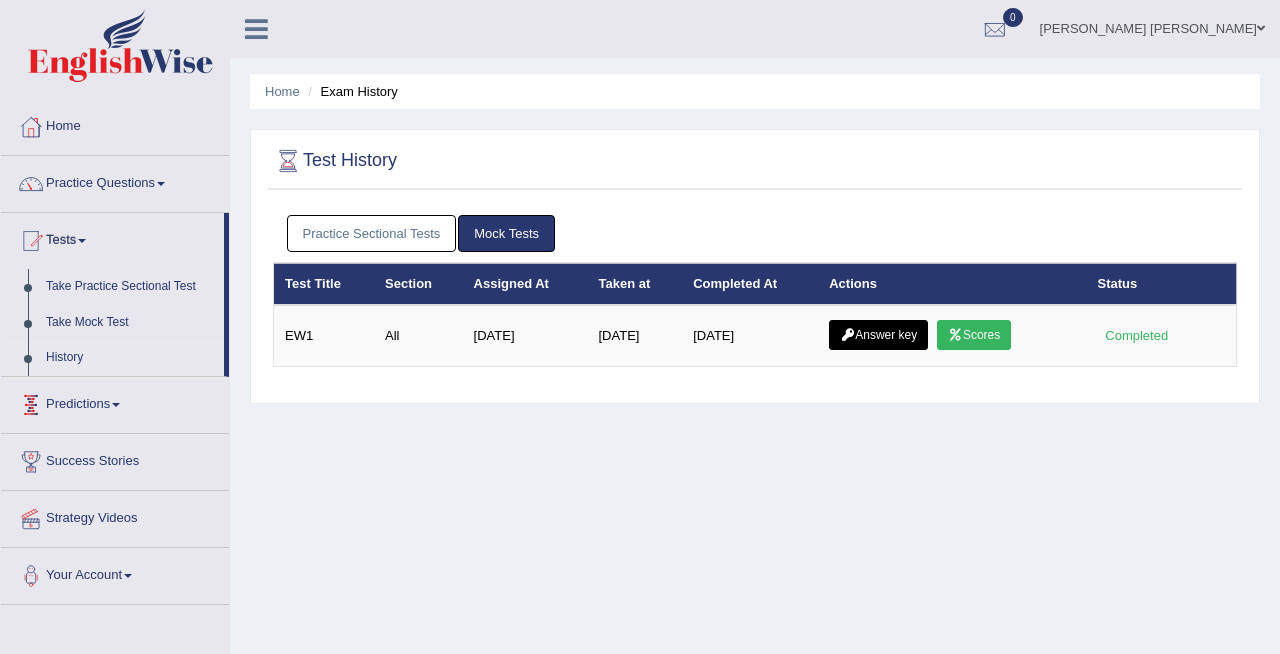 scroll, scrollTop: 0, scrollLeft: 0, axis: both 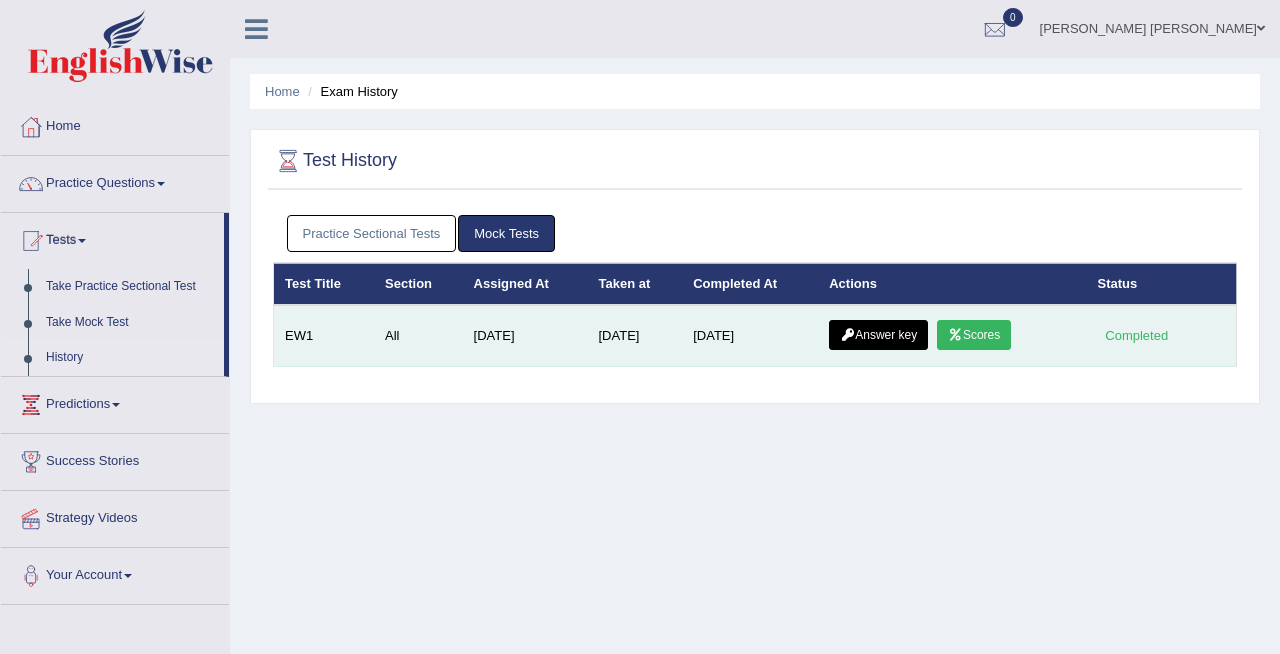 click on "Answer key" at bounding box center (878, 335) 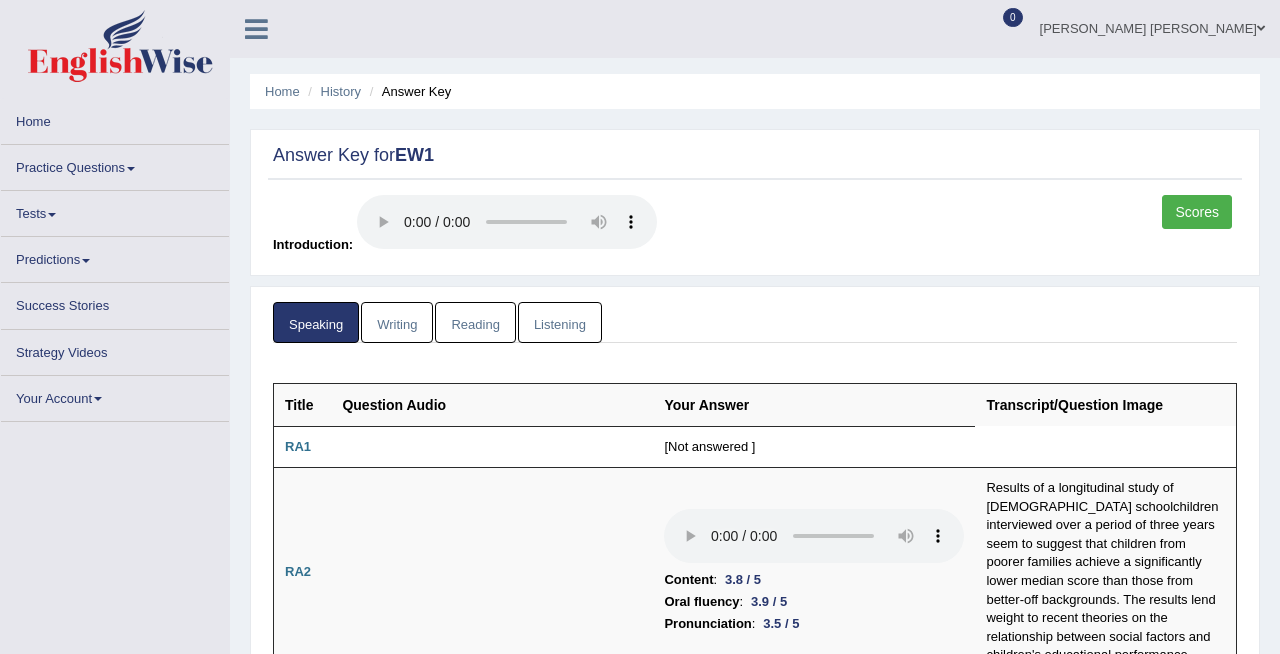 scroll, scrollTop: 0, scrollLeft: 0, axis: both 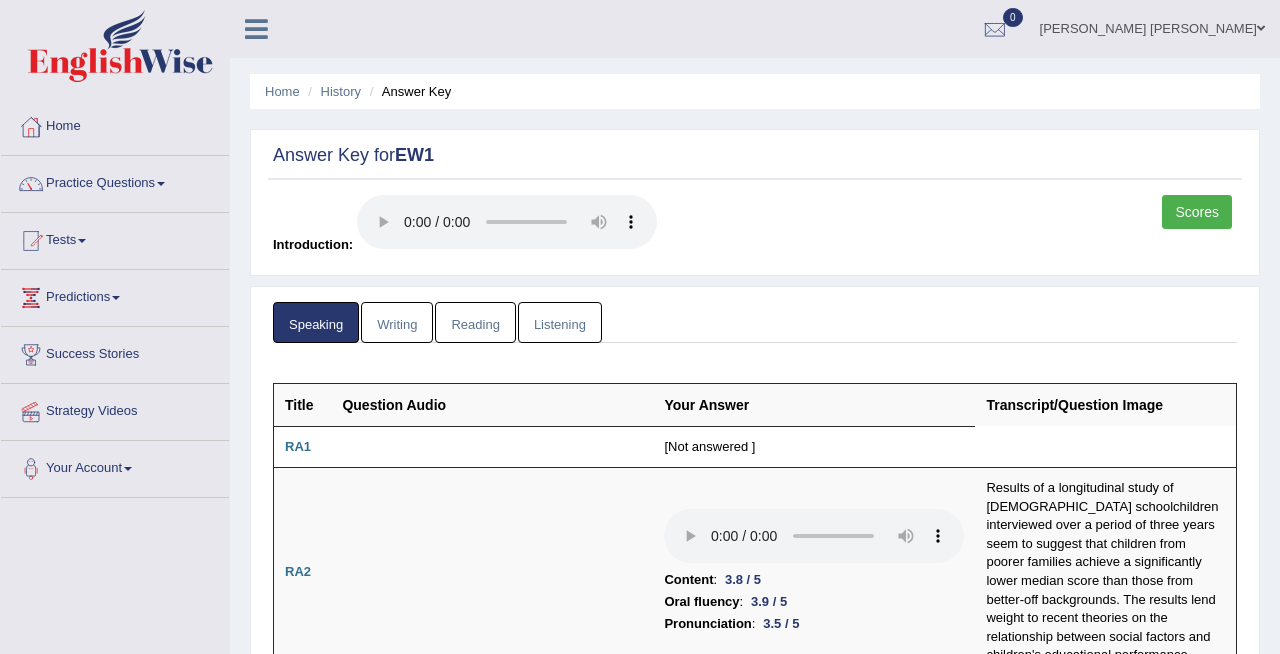 click on "Writing" at bounding box center [397, 322] 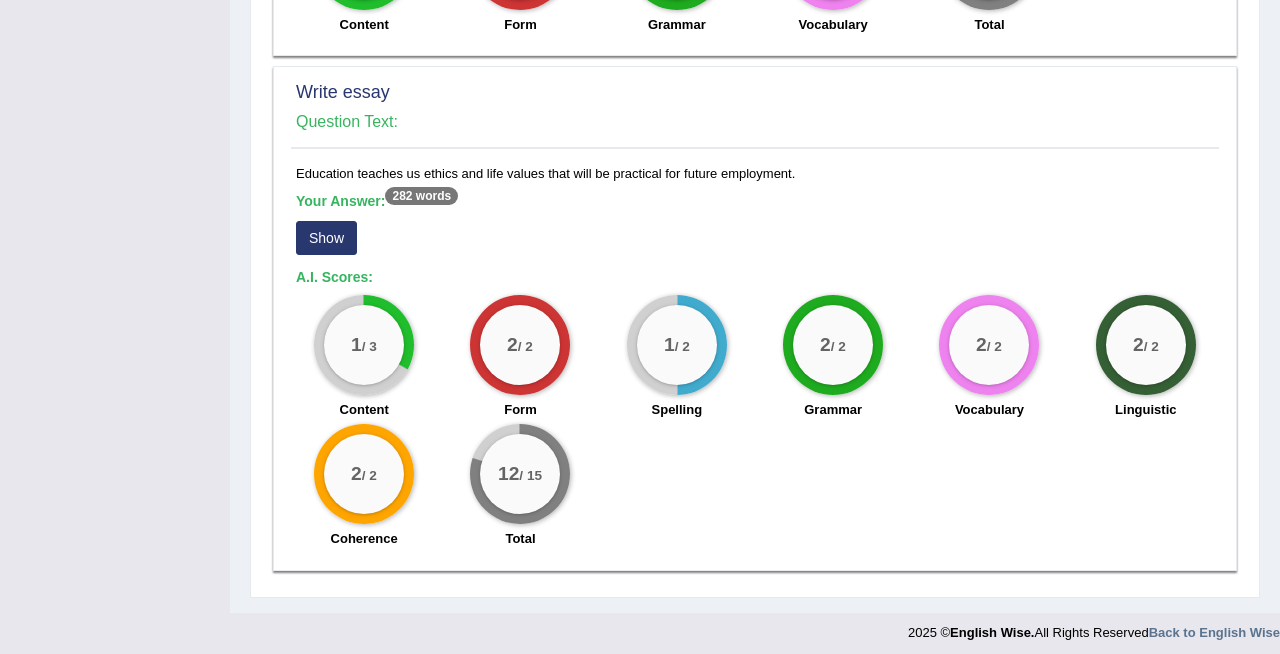 scroll, scrollTop: 1698, scrollLeft: 0, axis: vertical 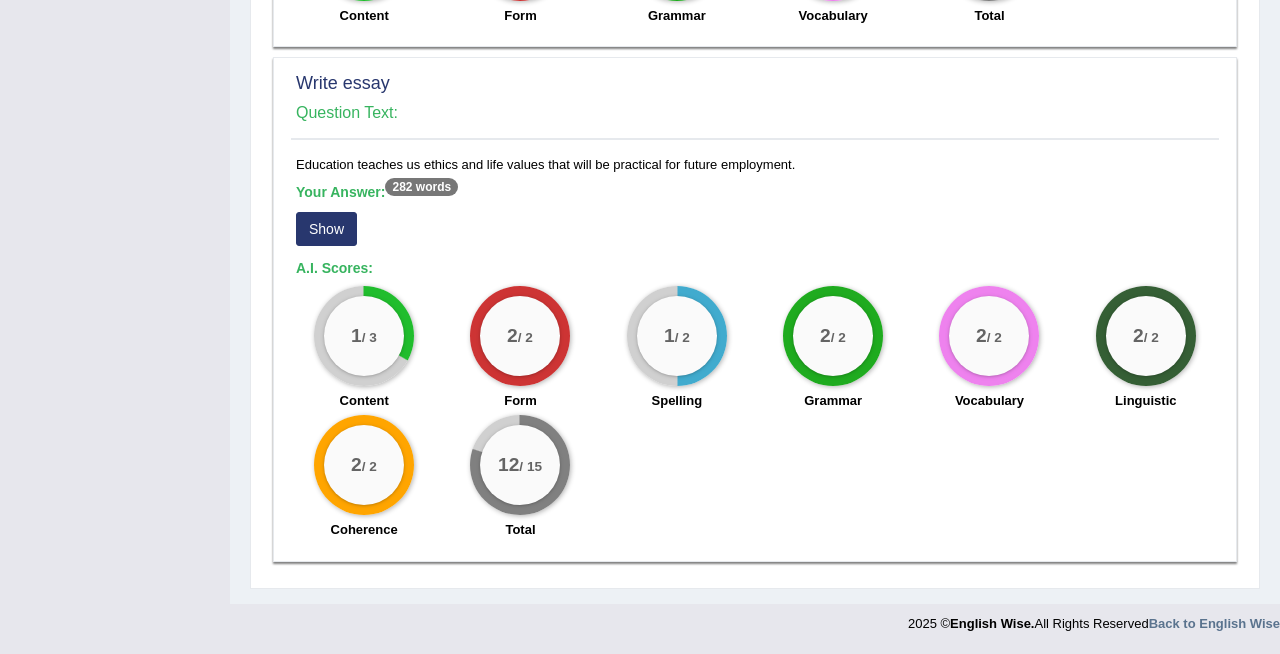 click on "/ 3" at bounding box center (369, 337) 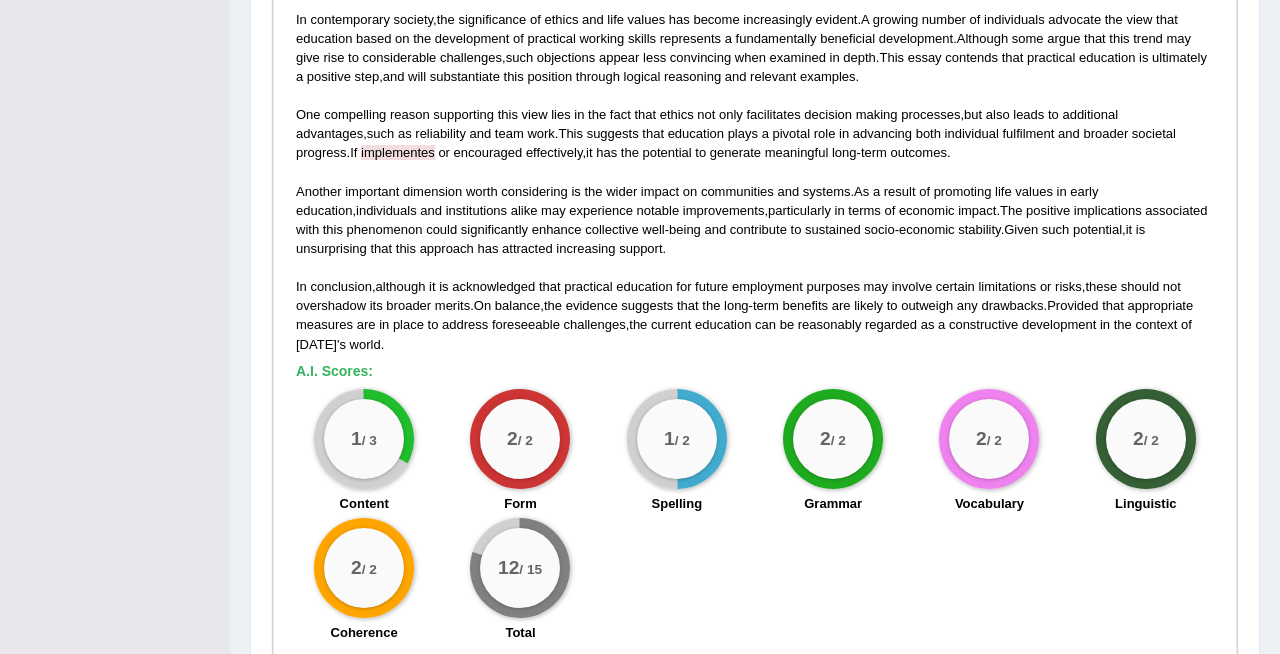 scroll, scrollTop: 1898, scrollLeft: 0, axis: vertical 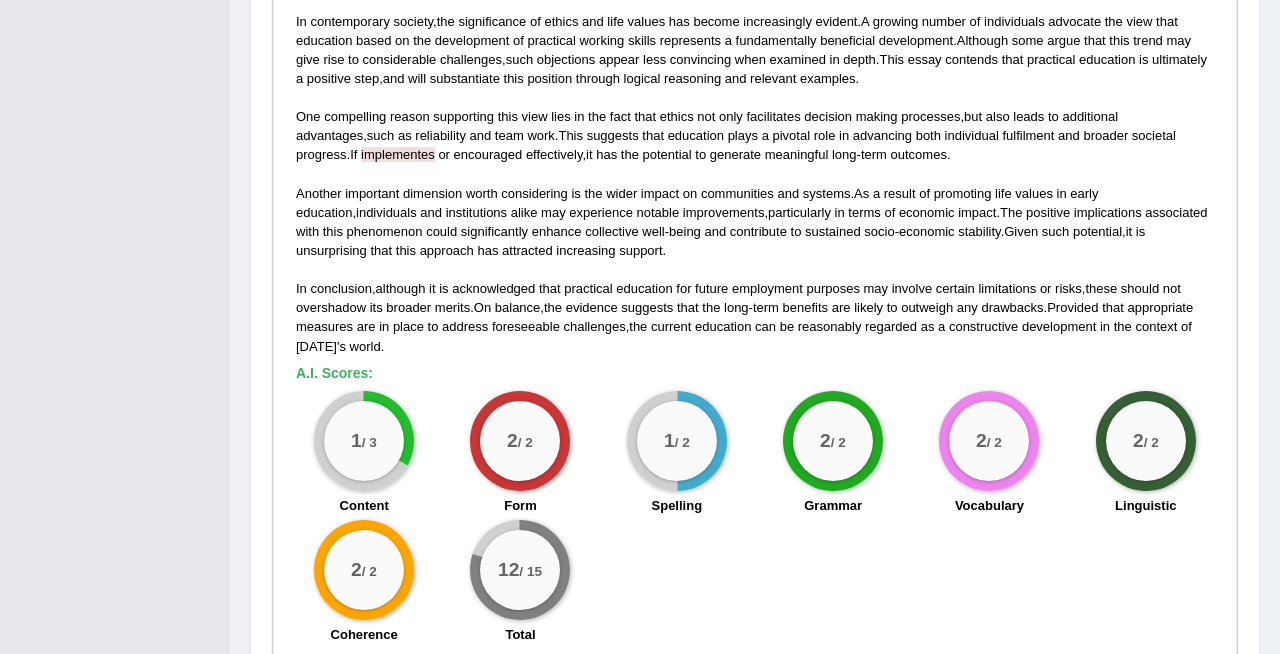 click on "implementes" at bounding box center (398, 154) 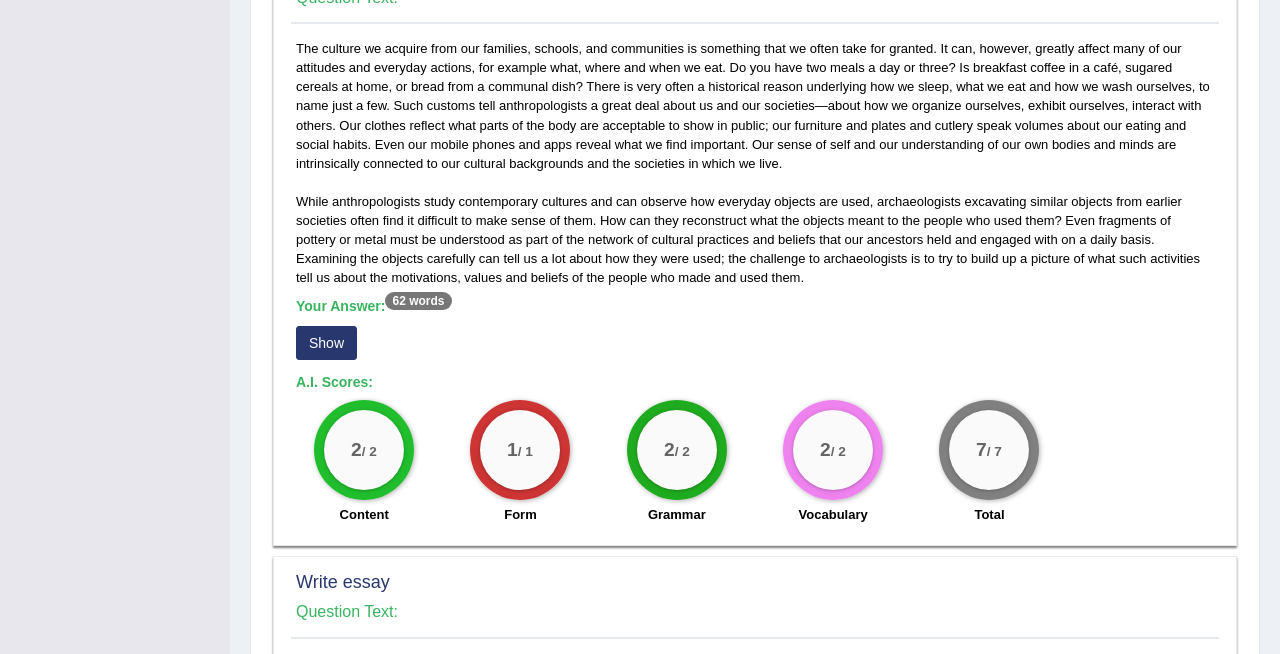 scroll, scrollTop: 1188, scrollLeft: 0, axis: vertical 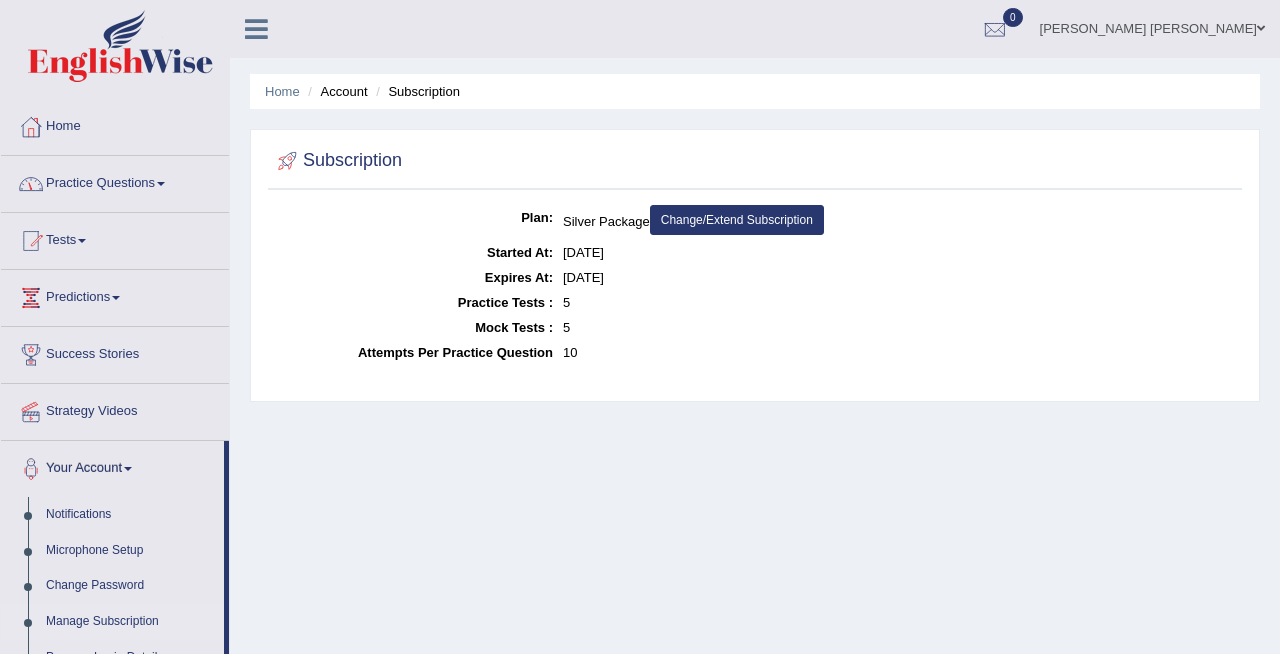 click on "Home" at bounding box center [115, 124] 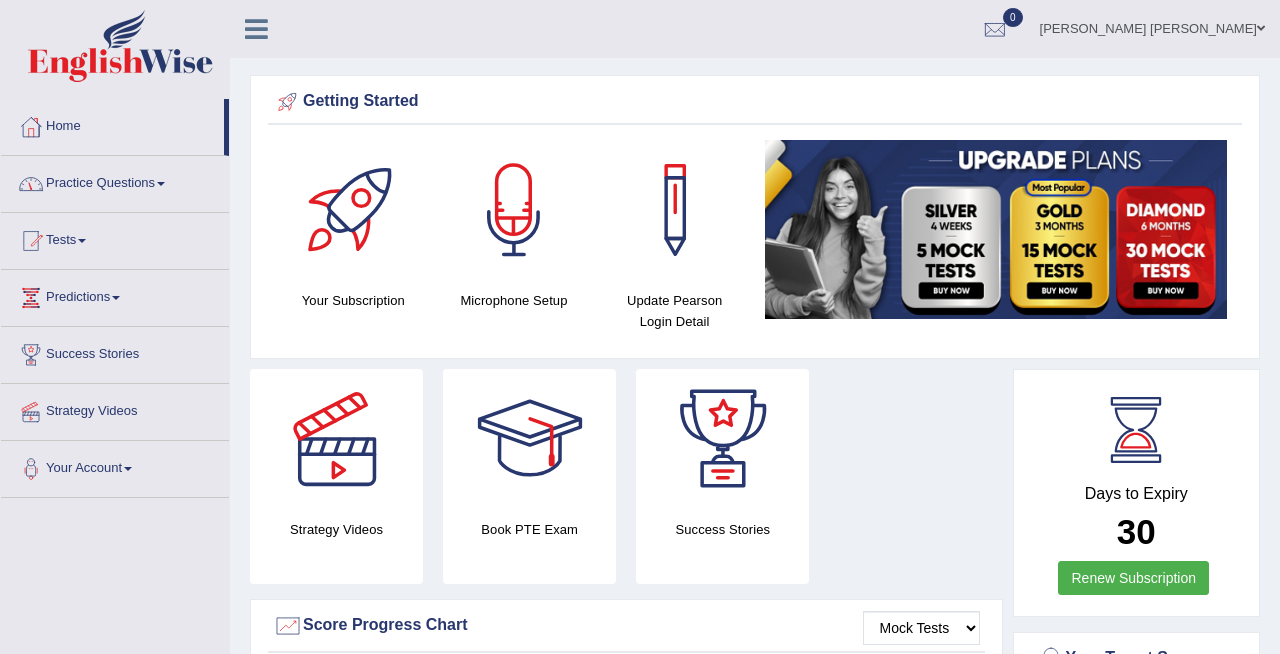 scroll, scrollTop: 0, scrollLeft: 0, axis: both 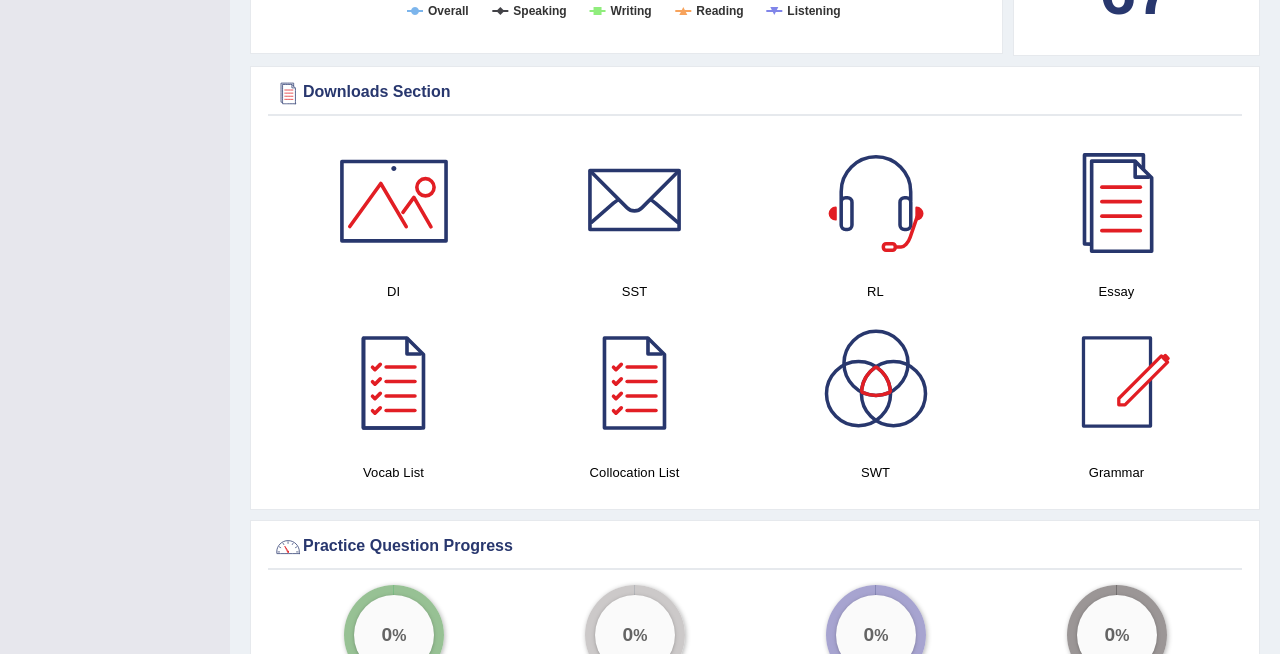 click at bounding box center [394, 201] 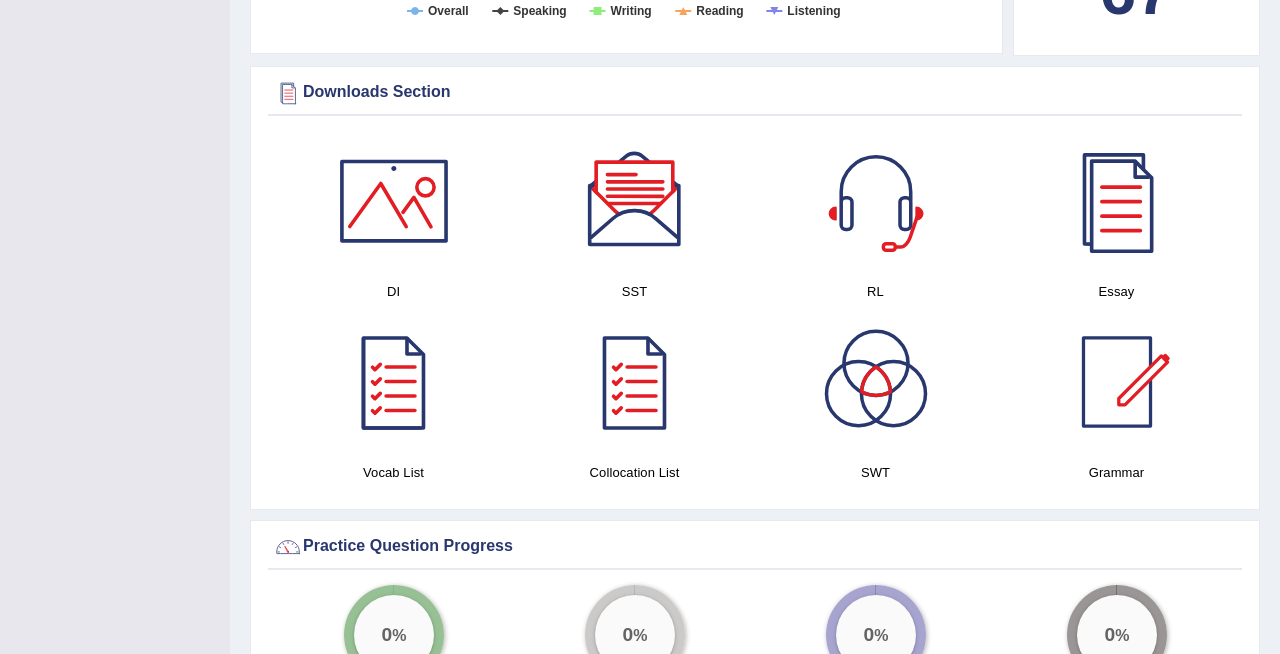 click at bounding box center [635, 201] 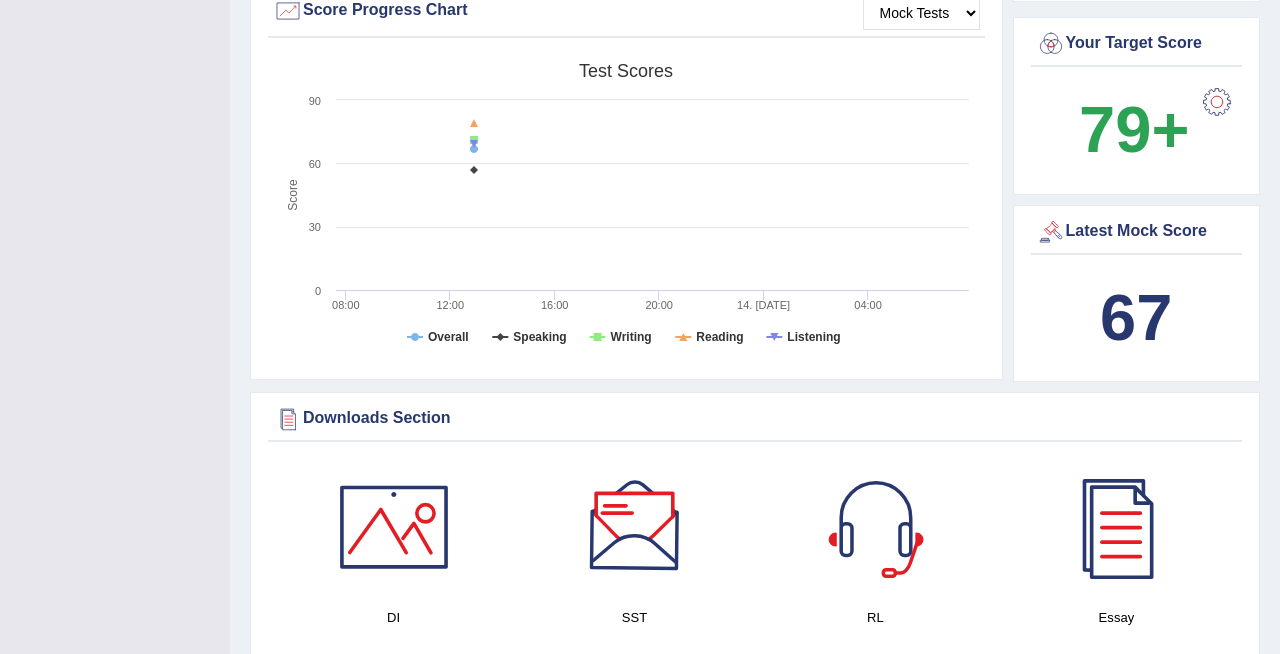 scroll, scrollTop: 0, scrollLeft: 0, axis: both 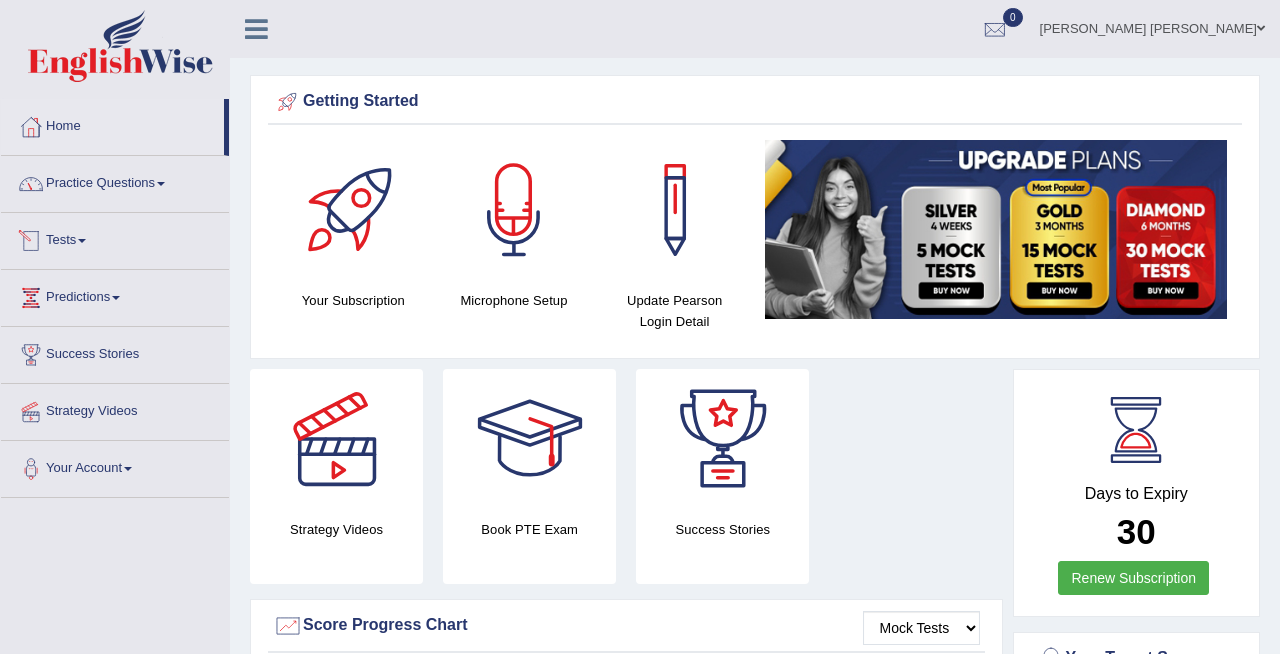 click on "Tests" at bounding box center (115, 238) 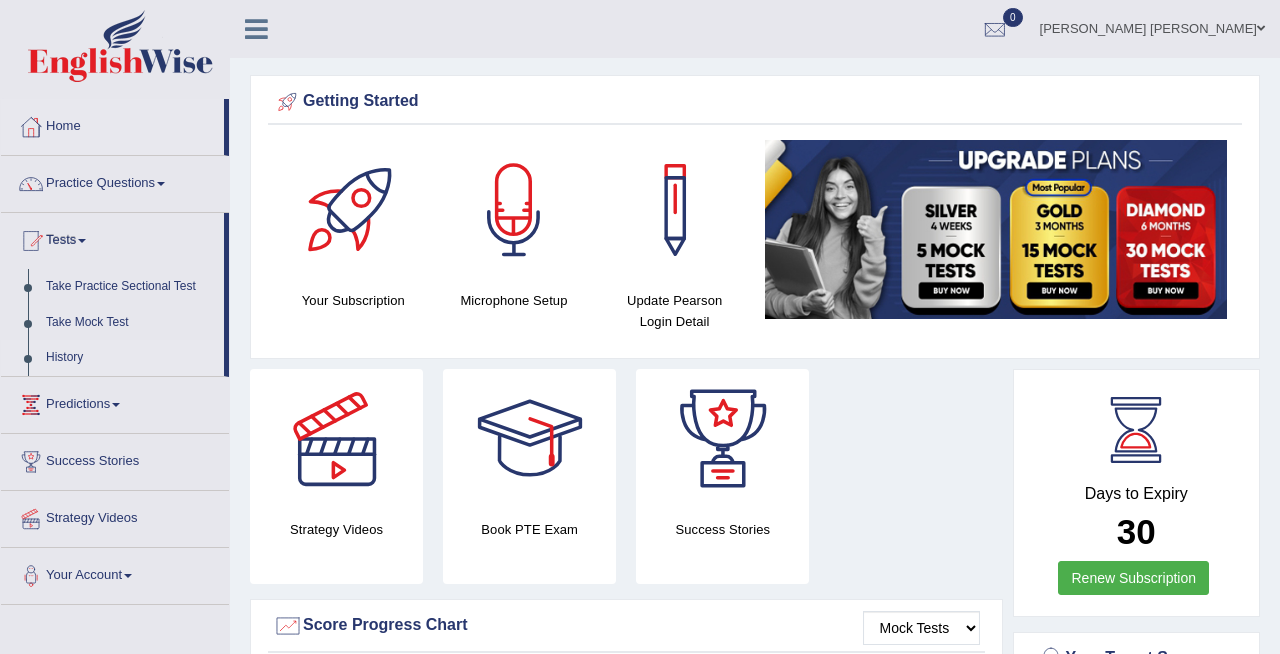 click on "History" at bounding box center (130, 358) 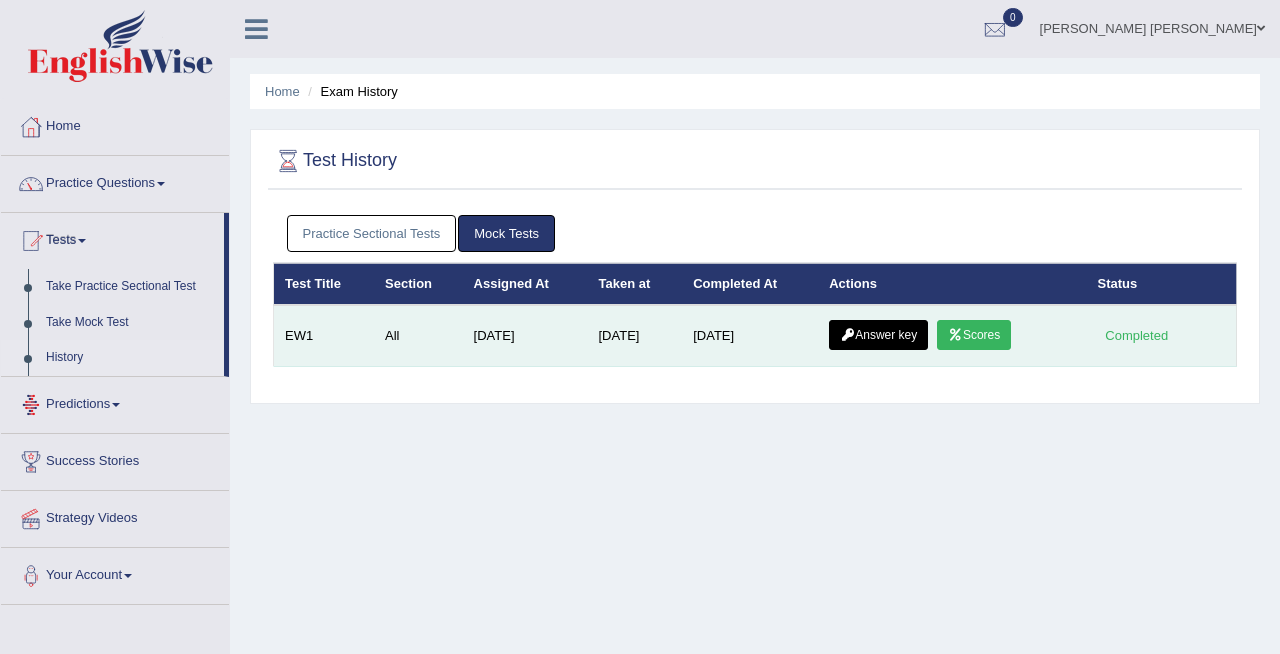 scroll, scrollTop: 0, scrollLeft: 0, axis: both 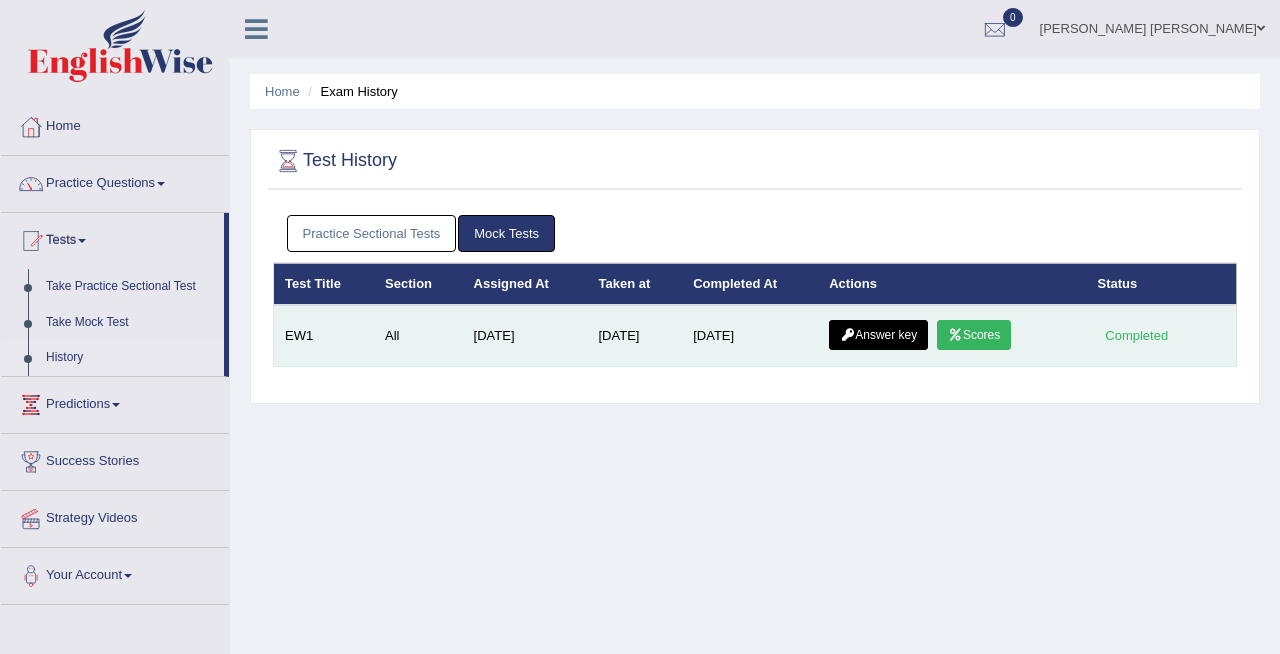click on "Answer key" at bounding box center [878, 335] 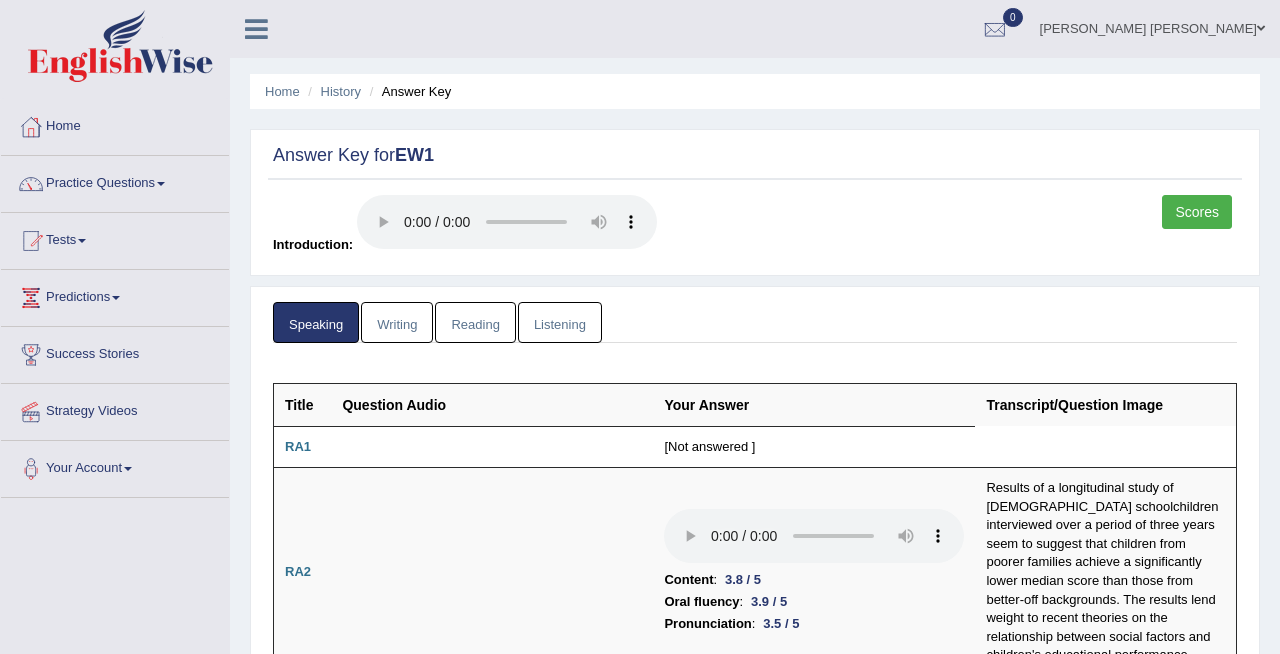 scroll, scrollTop: 0, scrollLeft: 0, axis: both 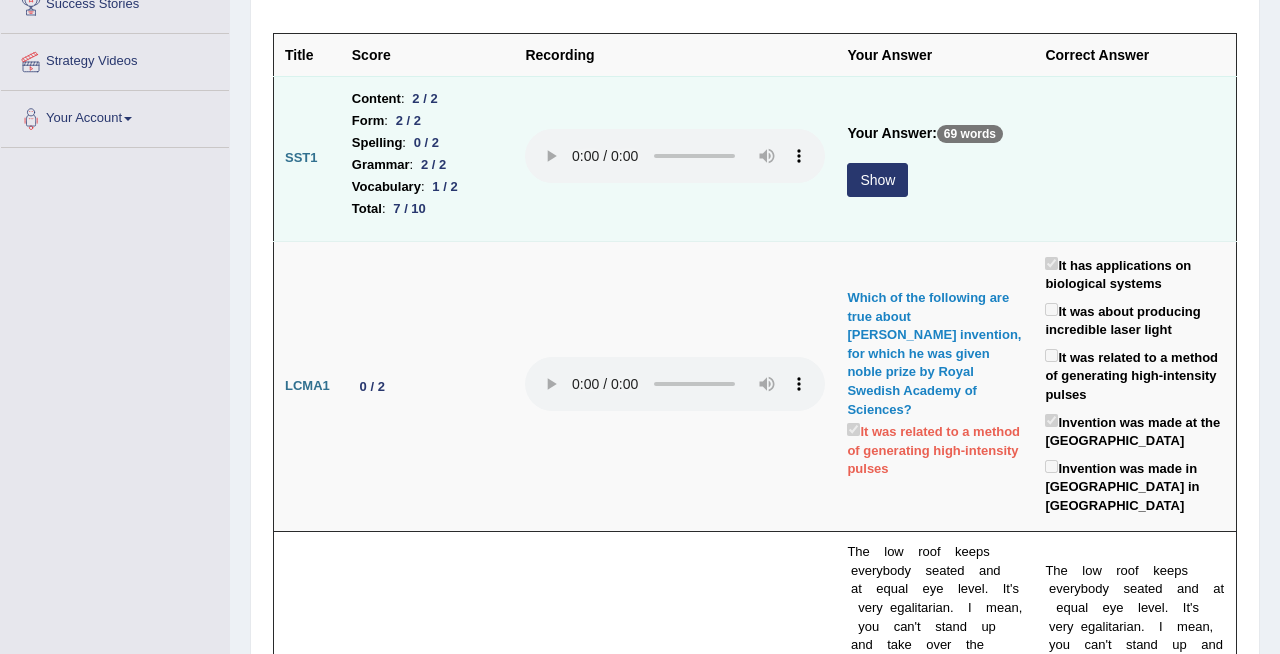 click on "Show" at bounding box center [877, 180] 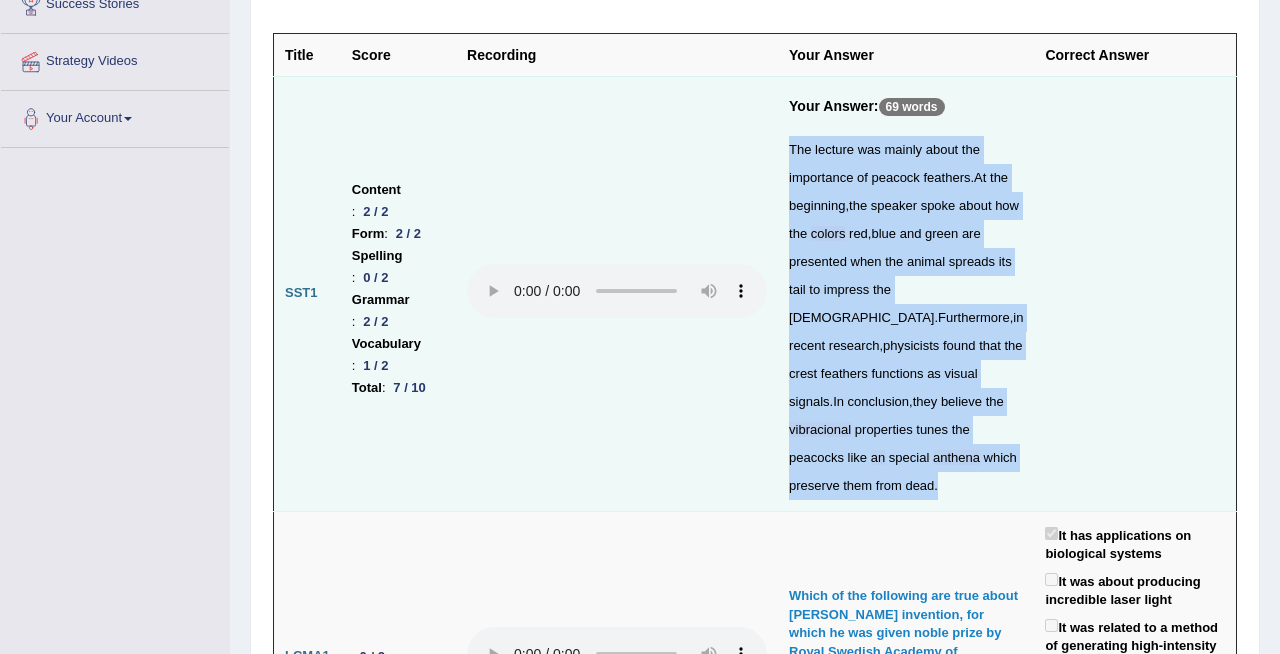 drag, startPoint x: 921, startPoint y: 602, endPoint x: 848, endPoint y: 140, distance: 467.73175 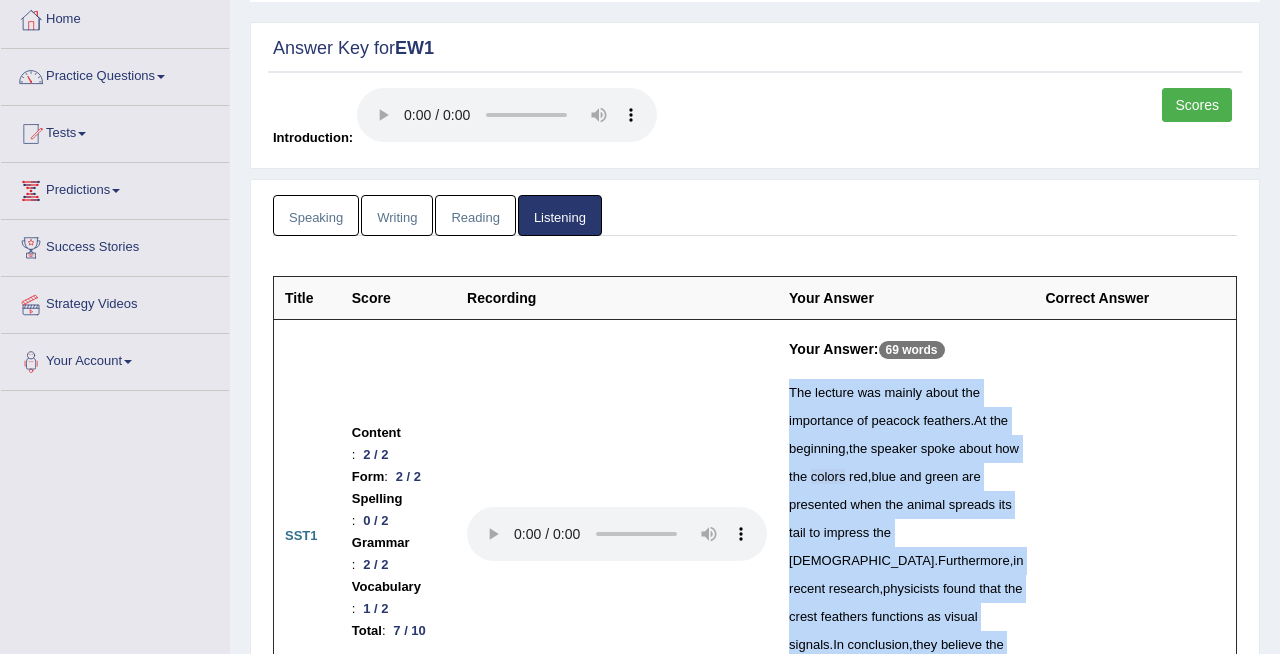 scroll, scrollTop: 114, scrollLeft: 0, axis: vertical 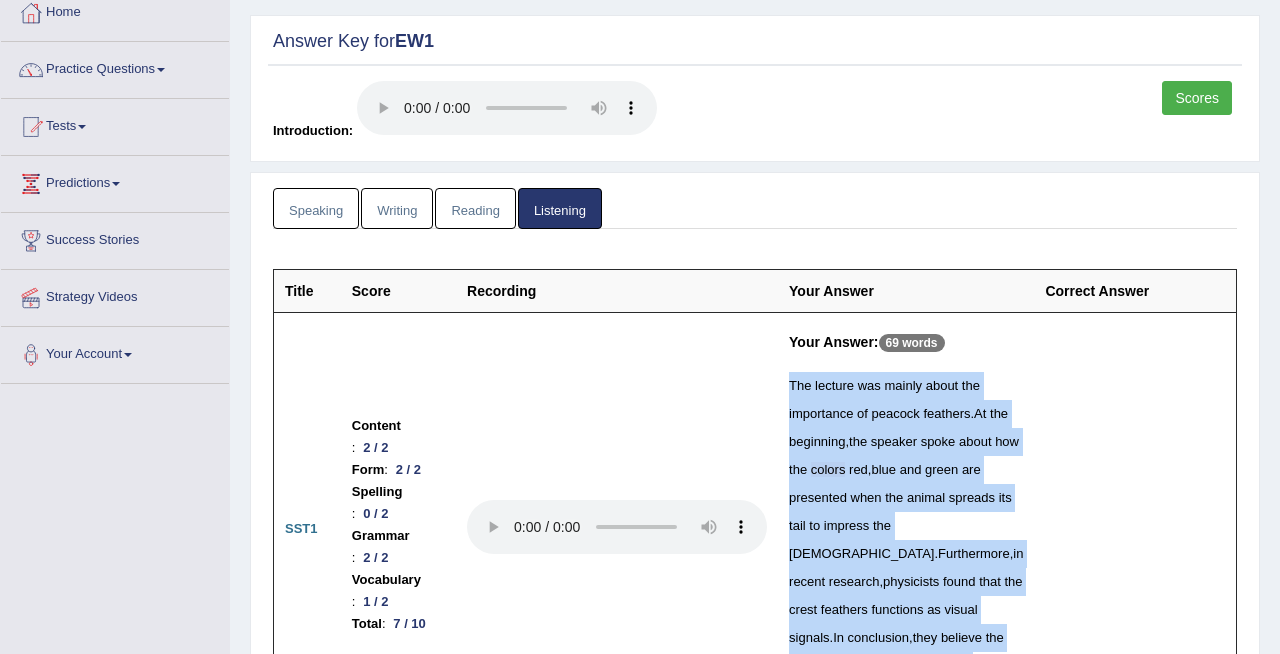 click on "Speaking" at bounding box center (316, 208) 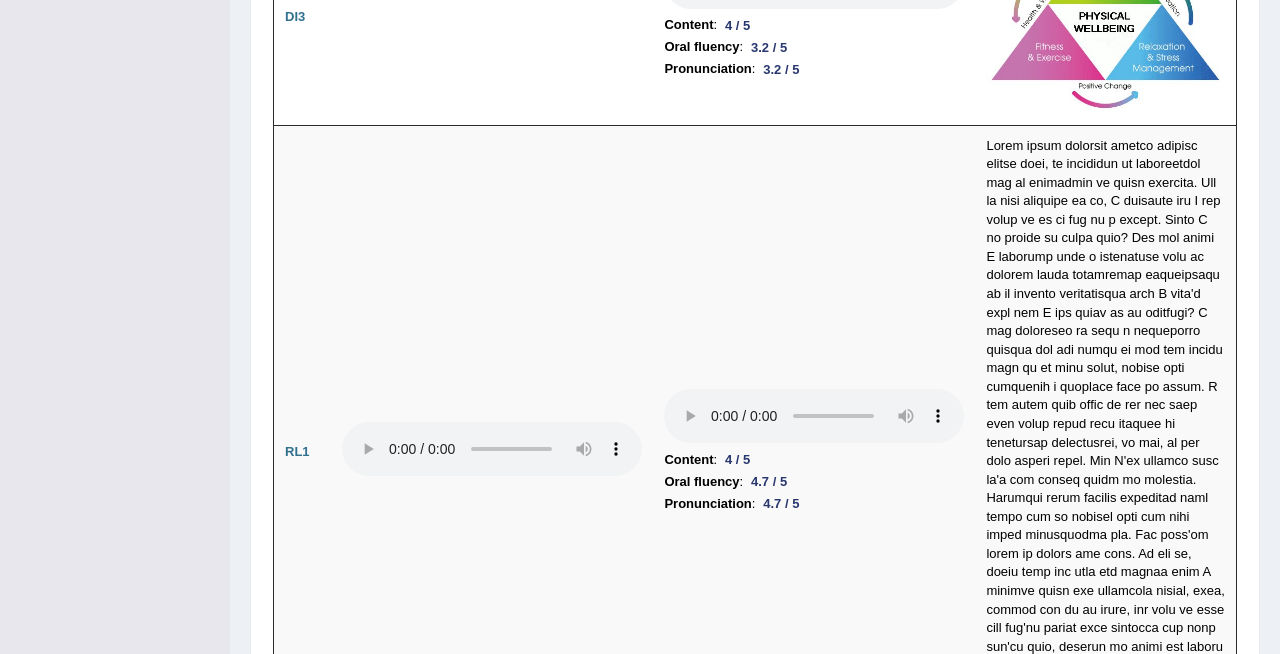 scroll, scrollTop: 3581, scrollLeft: 0, axis: vertical 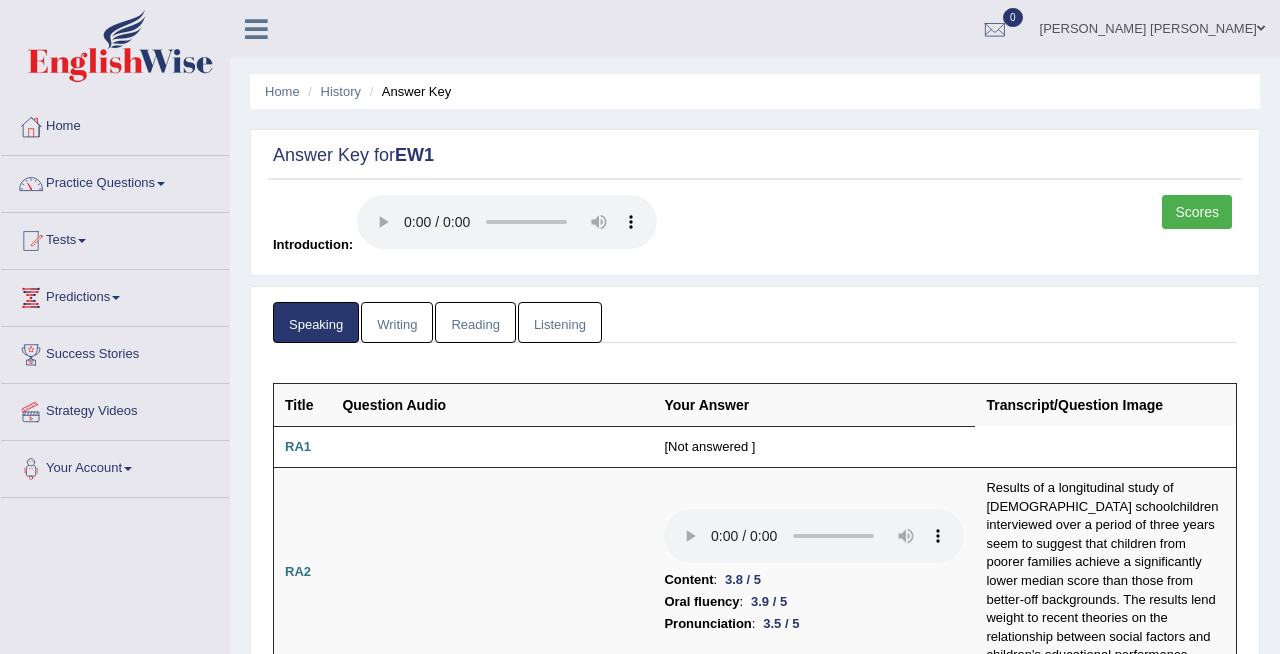 click on "Listening" at bounding box center [560, 322] 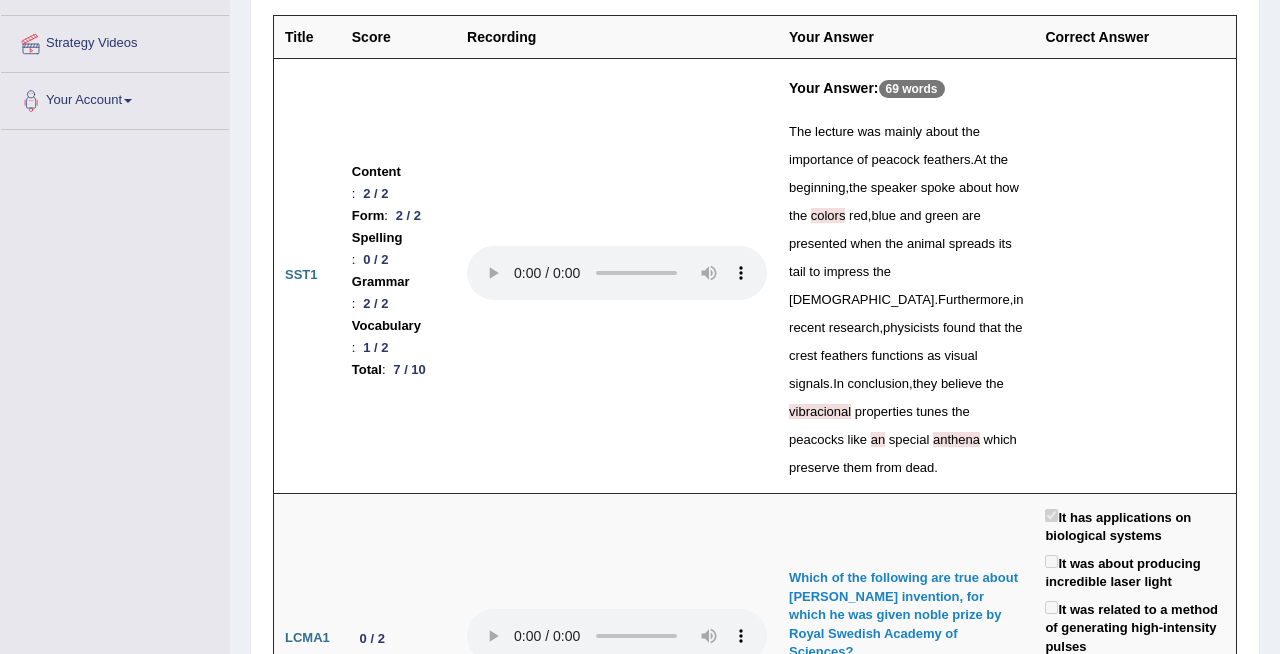scroll, scrollTop: 369, scrollLeft: 0, axis: vertical 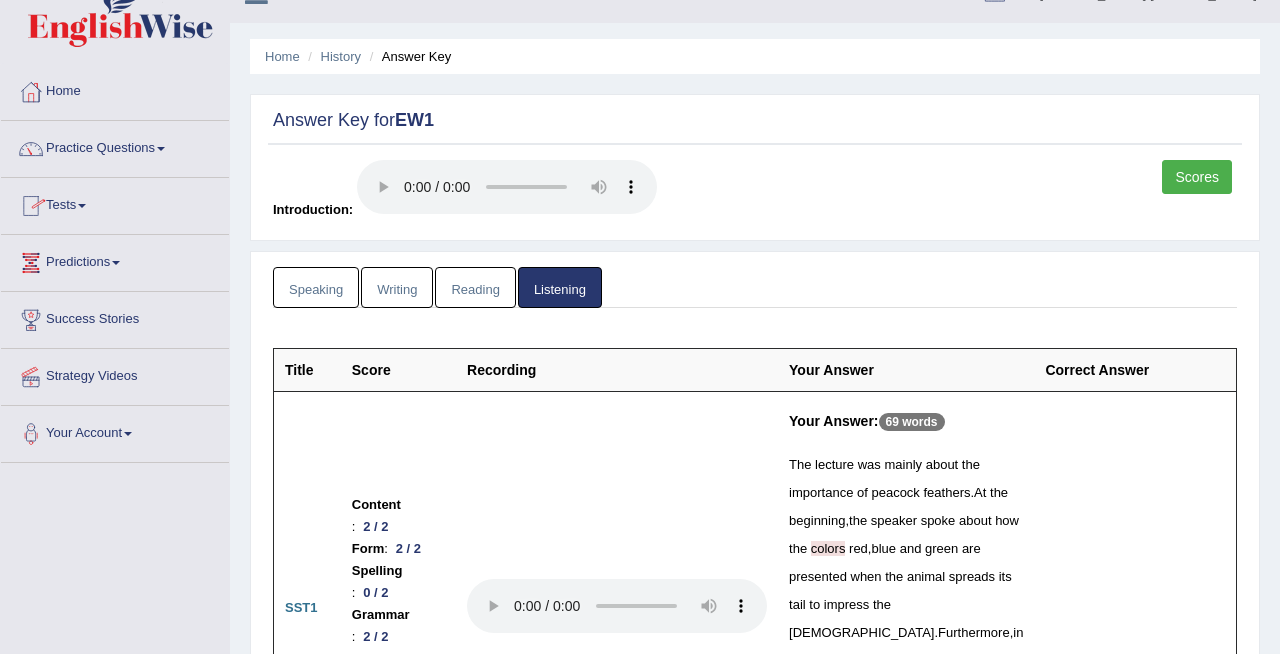 click on "Tests" at bounding box center [115, 203] 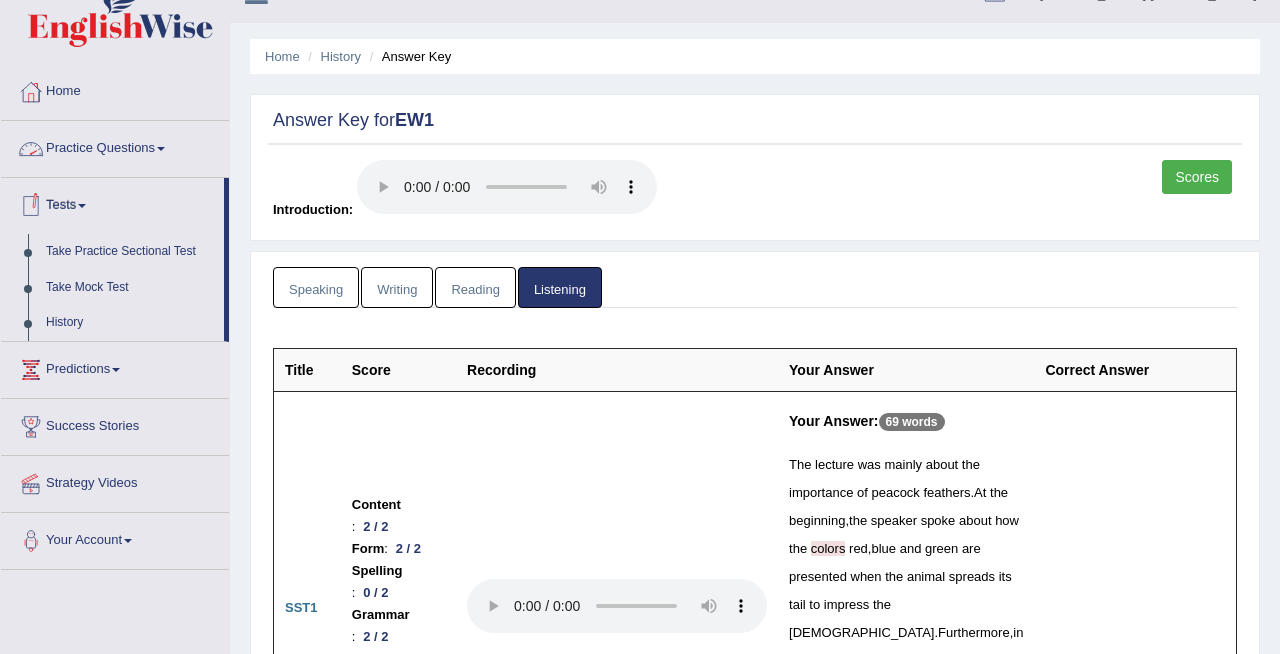 click on "Practice Questions" at bounding box center (115, 146) 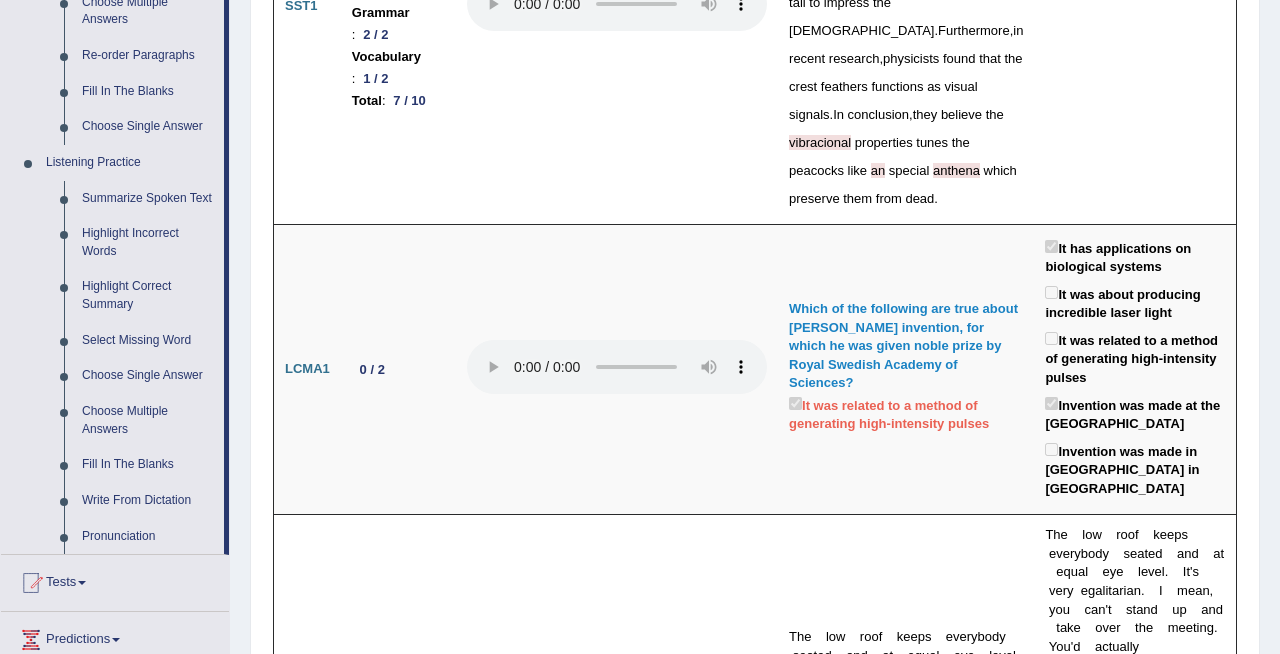scroll, scrollTop: 632, scrollLeft: 0, axis: vertical 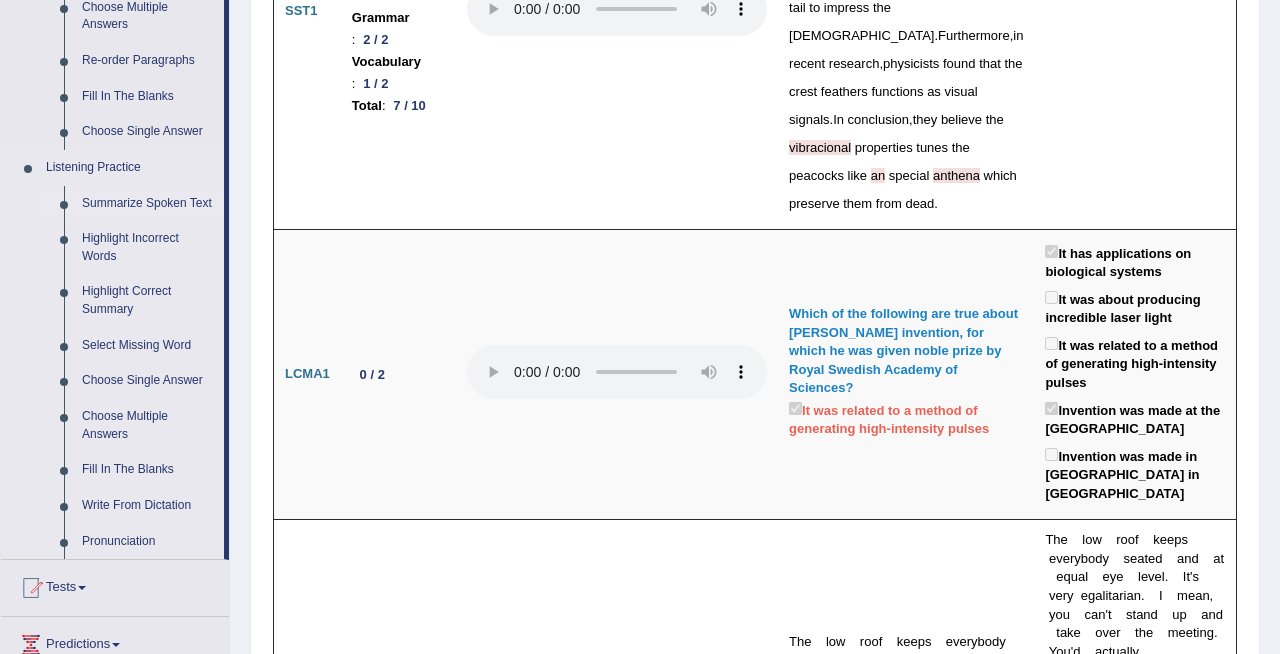 click on "Summarize Spoken Text" at bounding box center [148, 204] 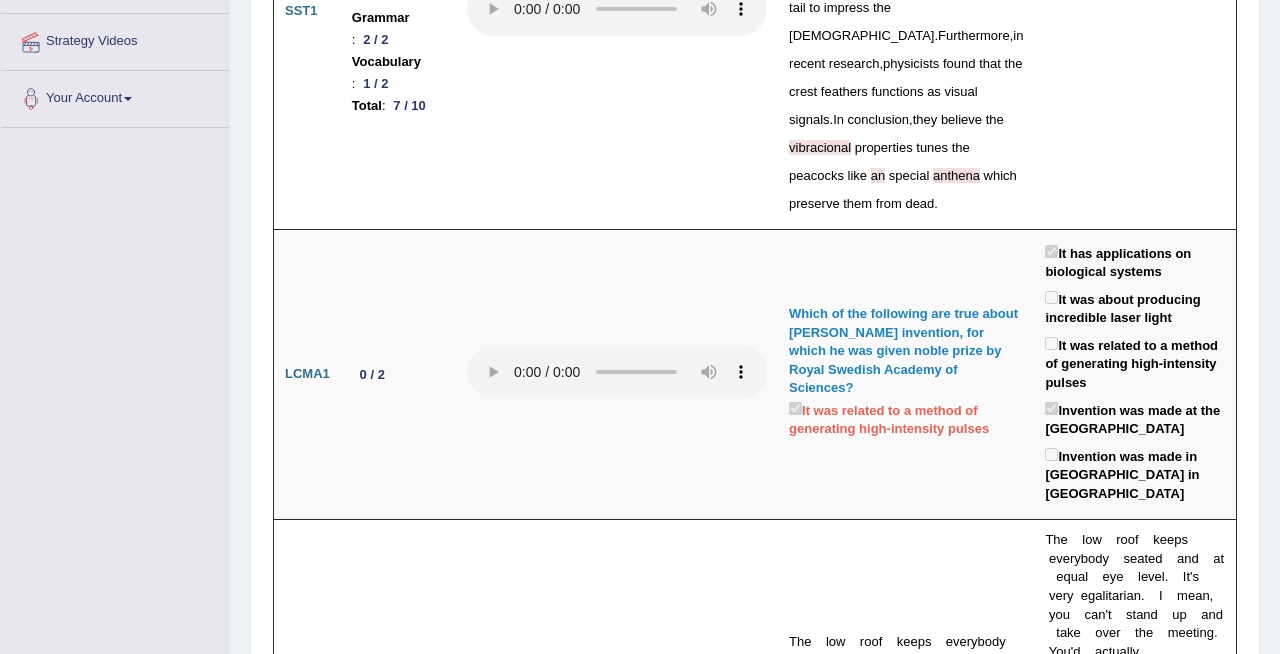 scroll, scrollTop: 272, scrollLeft: 0, axis: vertical 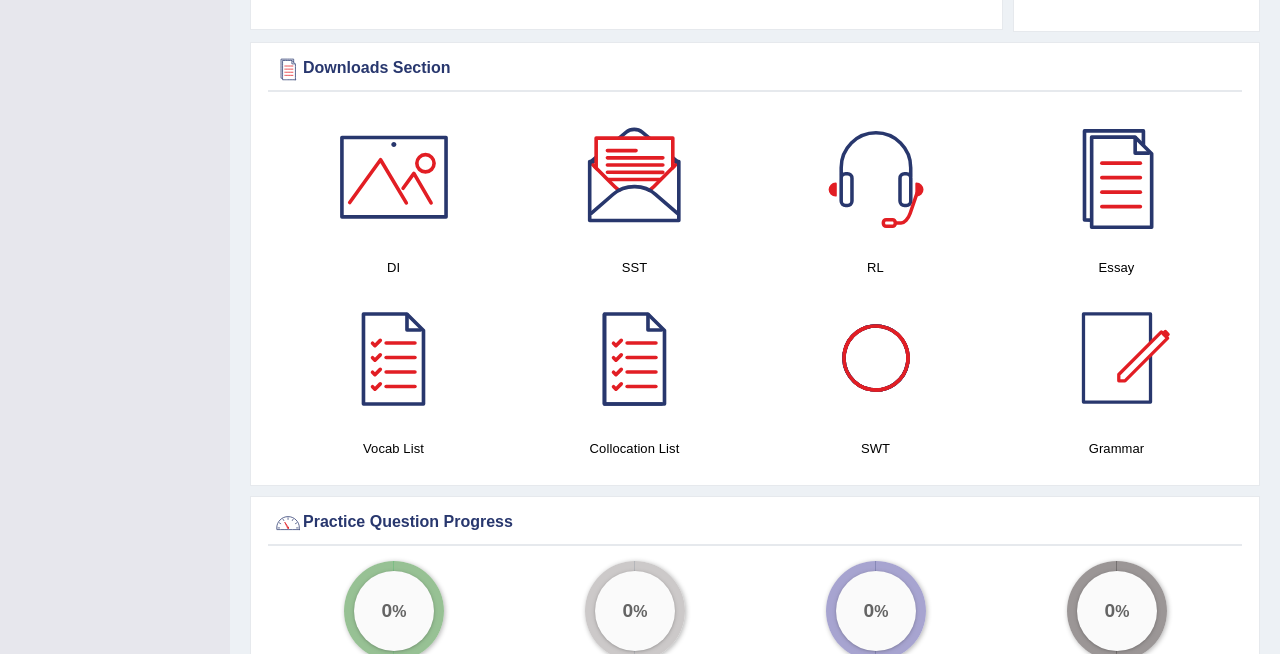 click at bounding box center [876, 358] 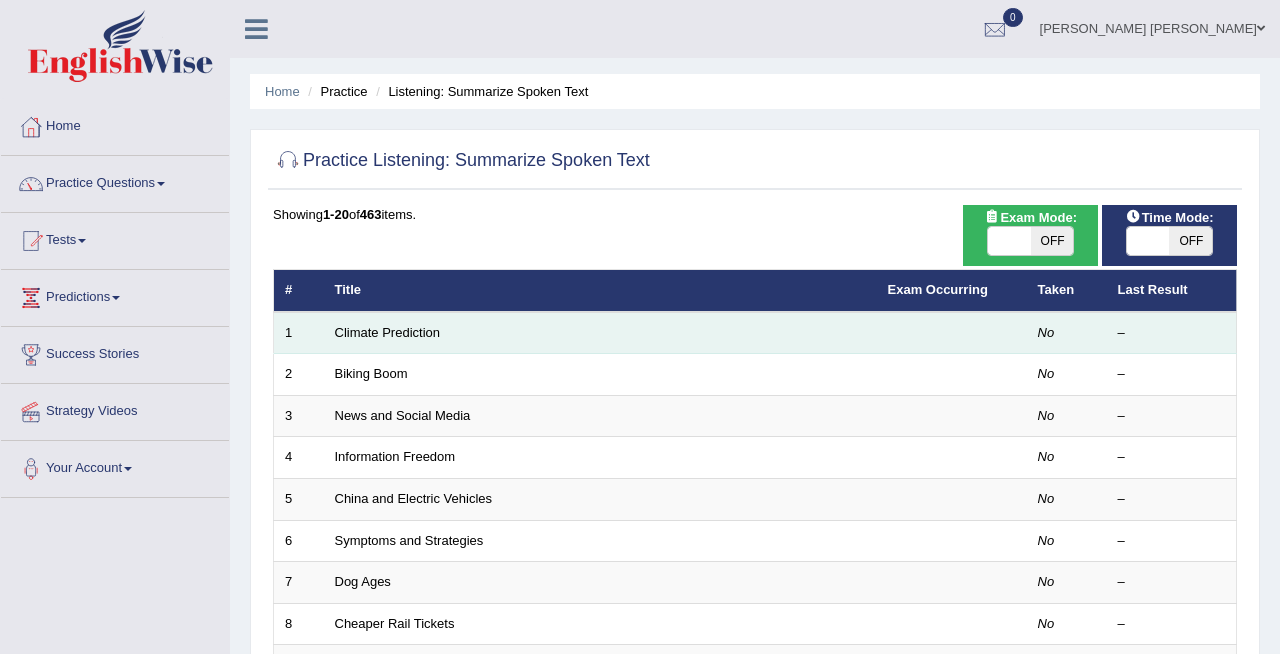 scroll, scrollTop: 0, scrollLeft: 0, axis: both 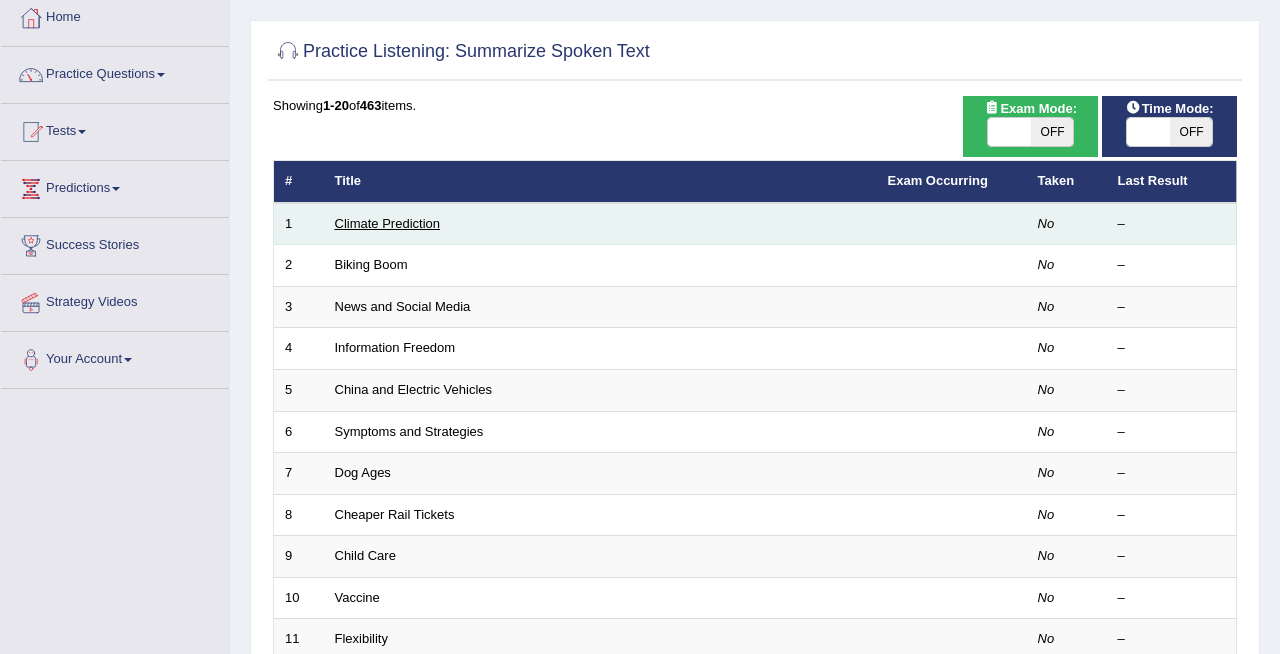 click on "Climate Prediction" at bounding box center [388, 223] 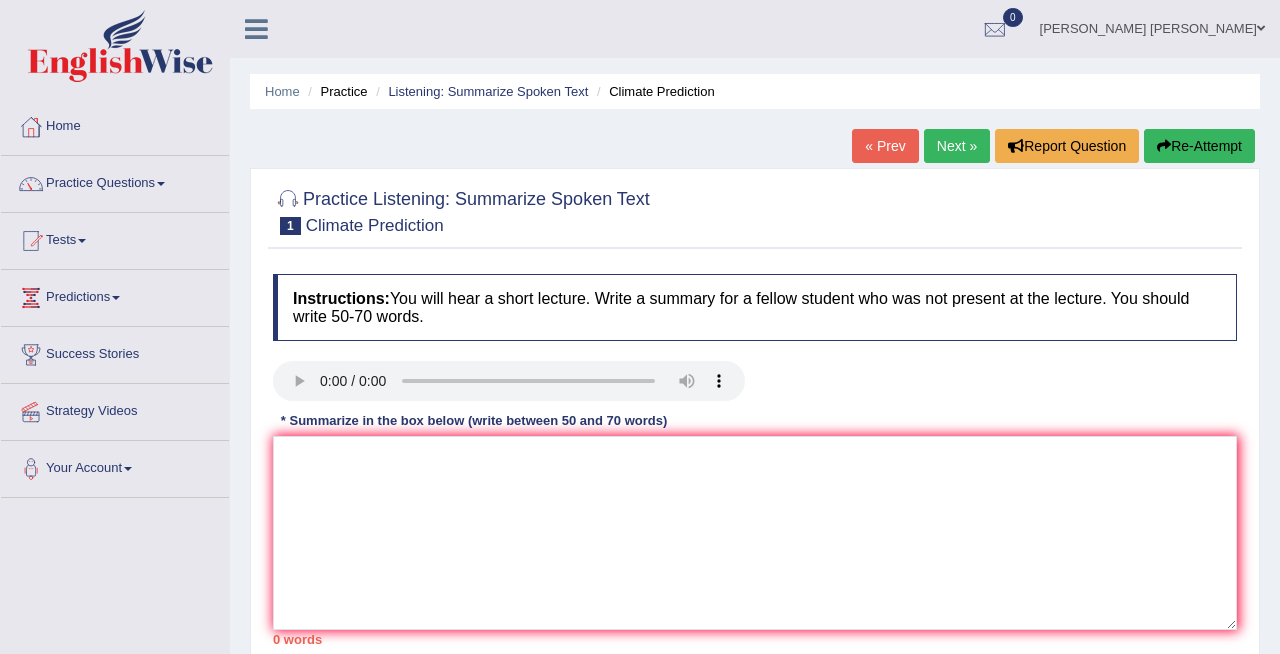 scroll, scrollTop: 0, scrollLeft: 0, axis: both 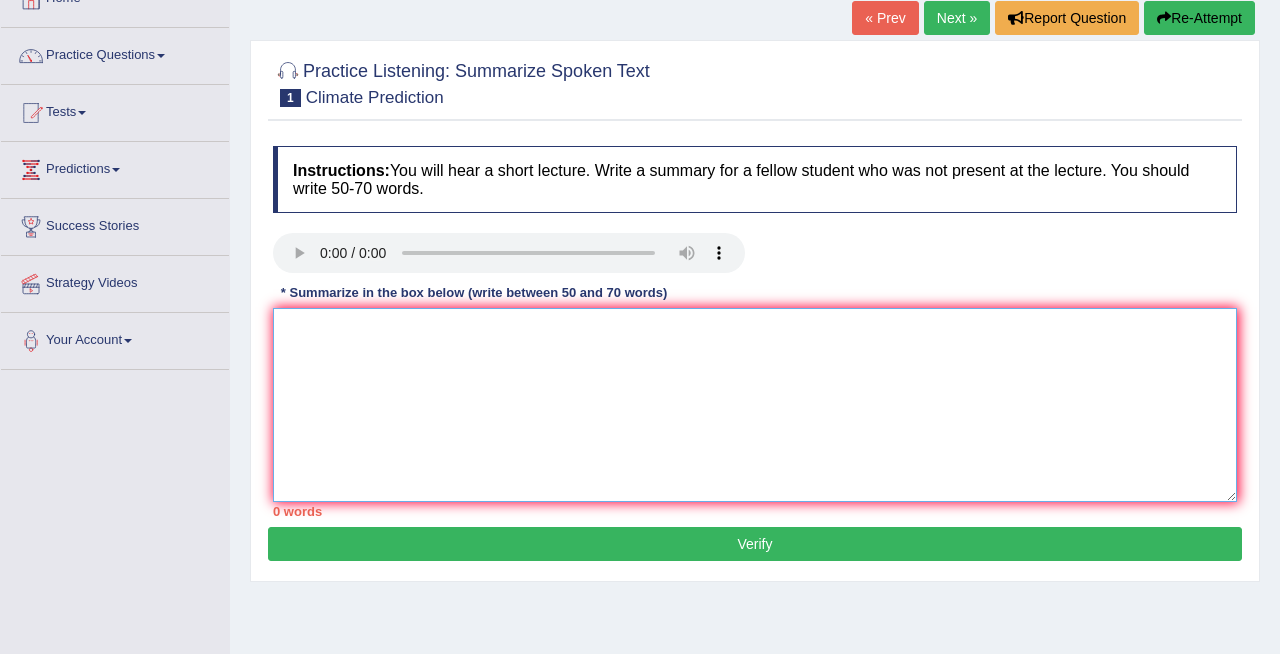 click at bounding box center (755, 405) 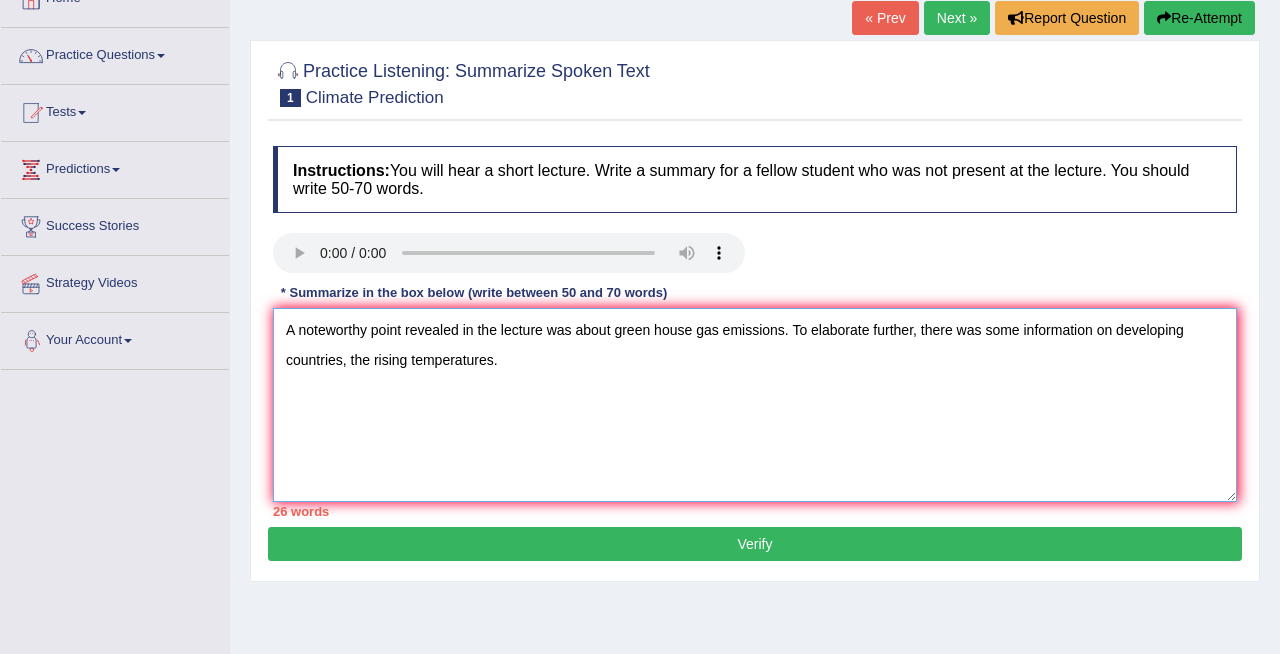 click on "A noteworthy point revealed in the lecture was about green house gas emissions. To elaborate further, there was some information on developing countries, the rising temperatures." at bounding box center [755, 405] 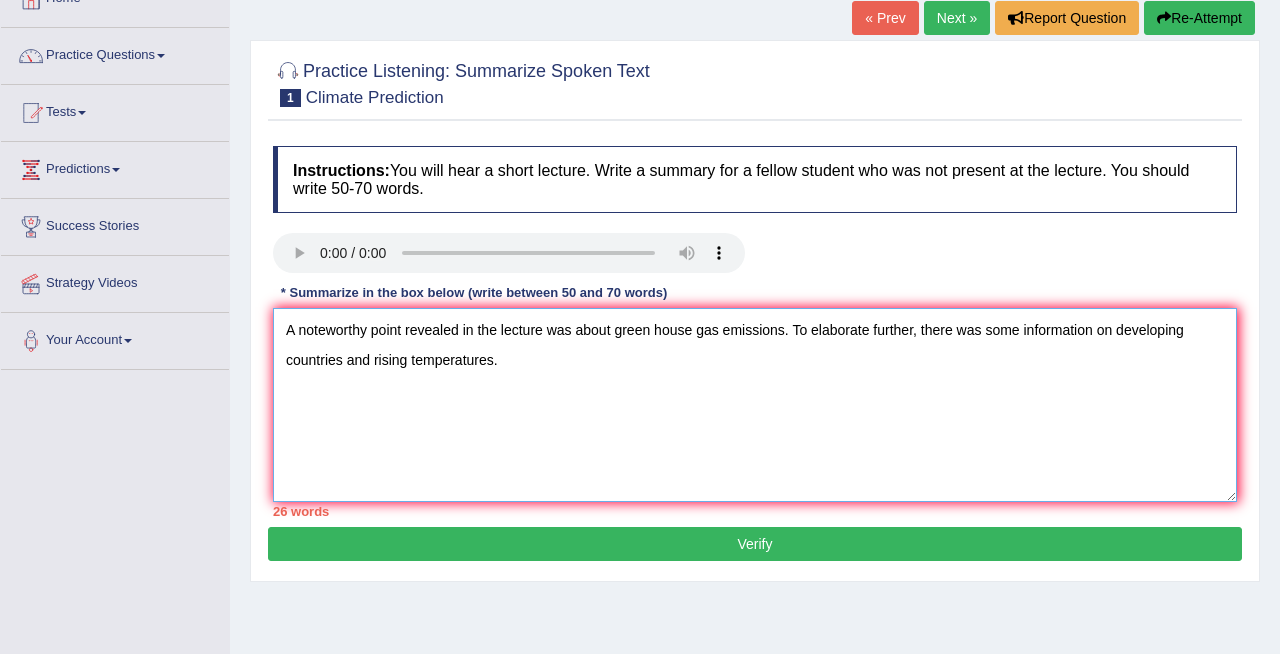 click on "A noteworthy point revealed in the lecture was about green house gas emissions. To elaborate further, there was some information on developing countries and rising temperatures." at bounding box center [755, 405] 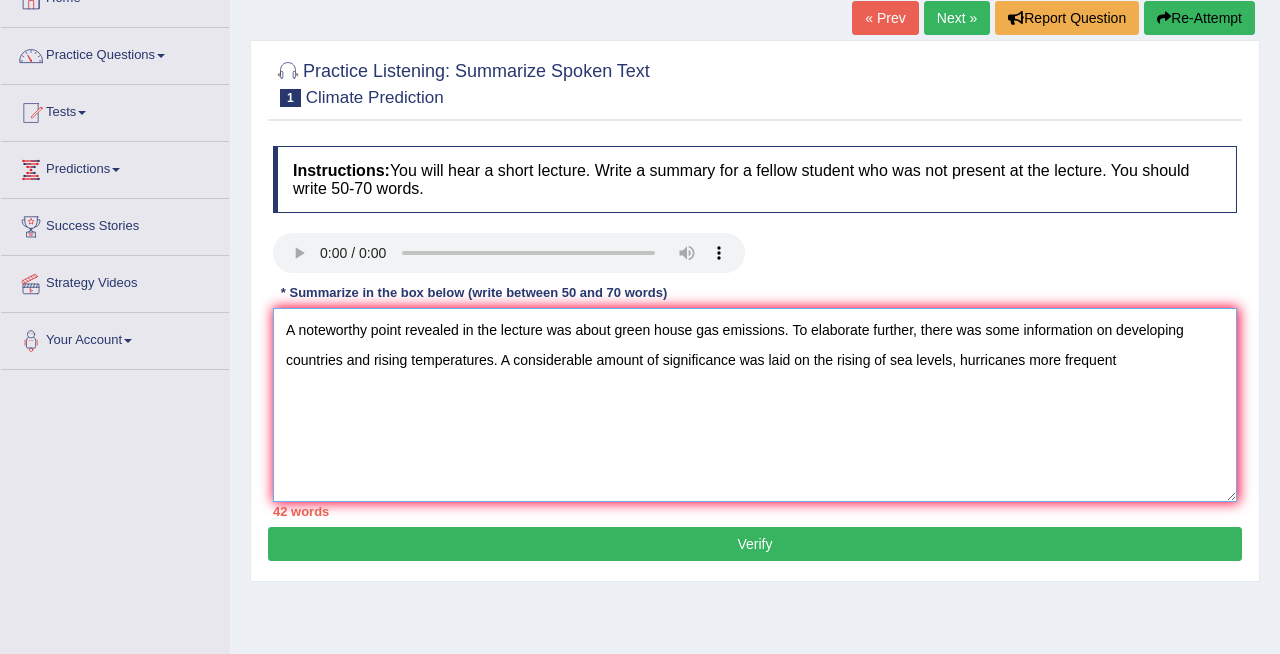 drag, startPoint x: 1039, startPoint y: 364, endPoint x: 965, endPoint y: 362, distance: 74.02702 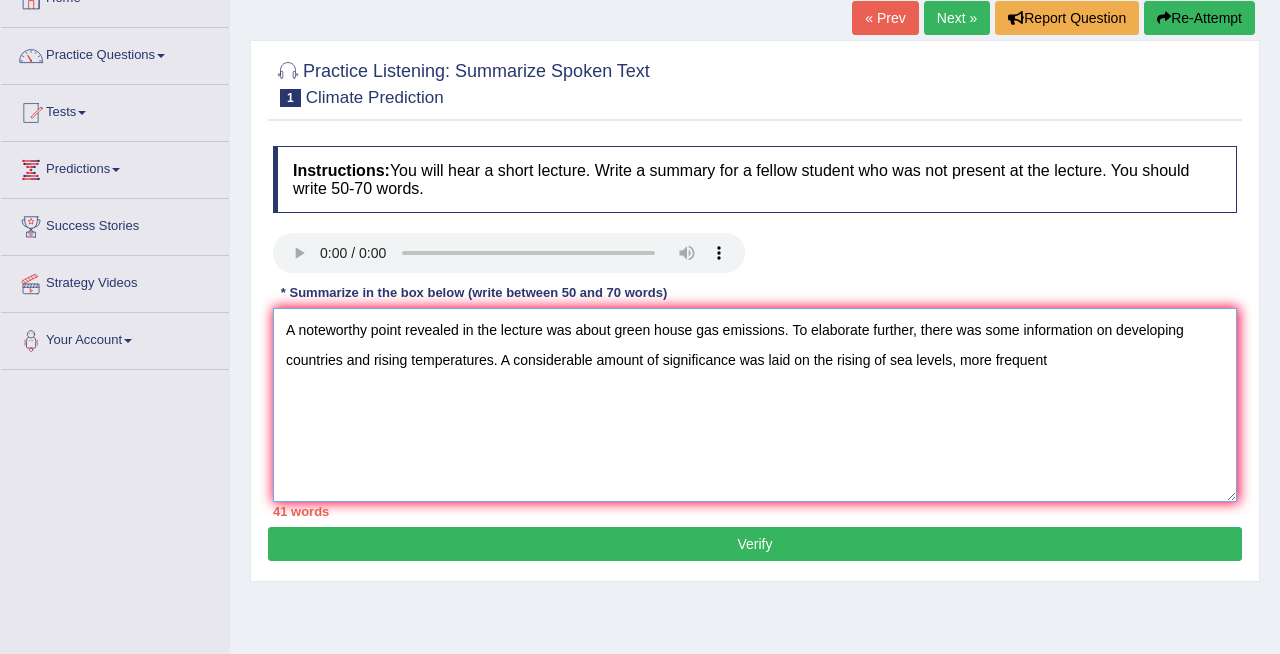 click on "A noteworthy point revealed in the lecture was about green house gas emissions. To elaborate further, there was some information on developing countries and rising temperatures. A considerable amount of significance was laid on the rising of sea levels, more frequent" at bounding box center (755, 405) 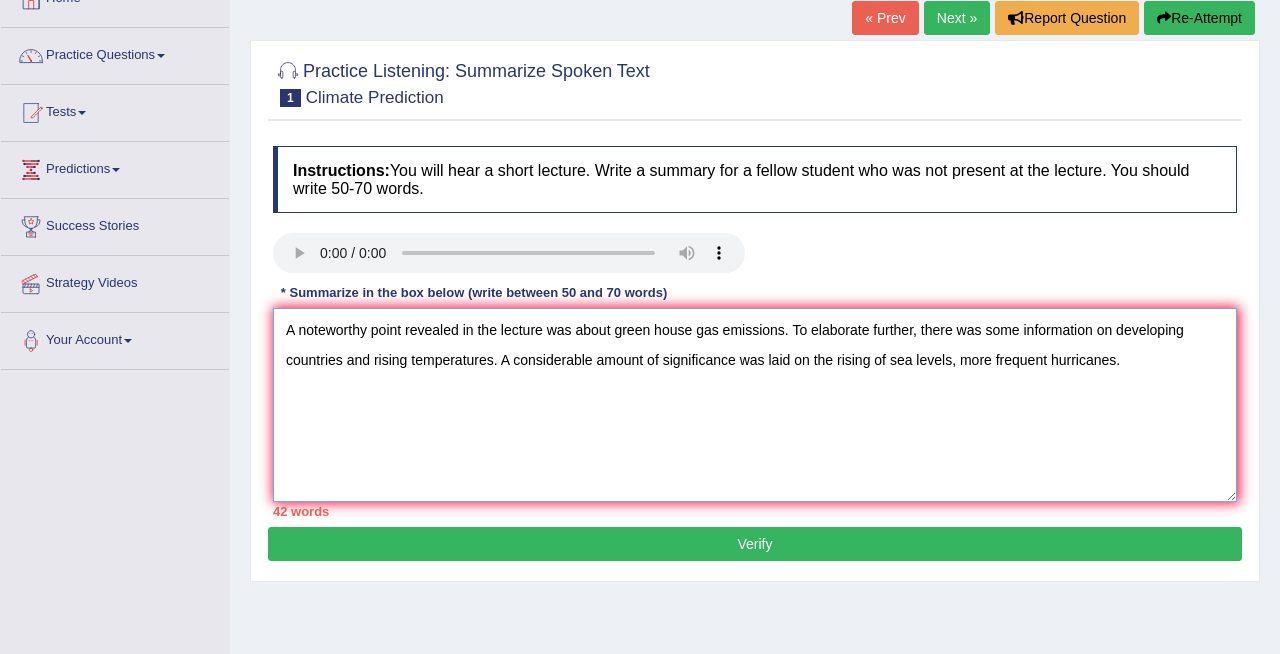 click on "A noteworthy point revealed in the lecture was about green house gas emissions. To elaborate further, there was some information on developing countries and rising temperatures. A considerable amount of significance was laid on the rising of sea levels, more frequent hurricanes." at bounding box center [755, 405] 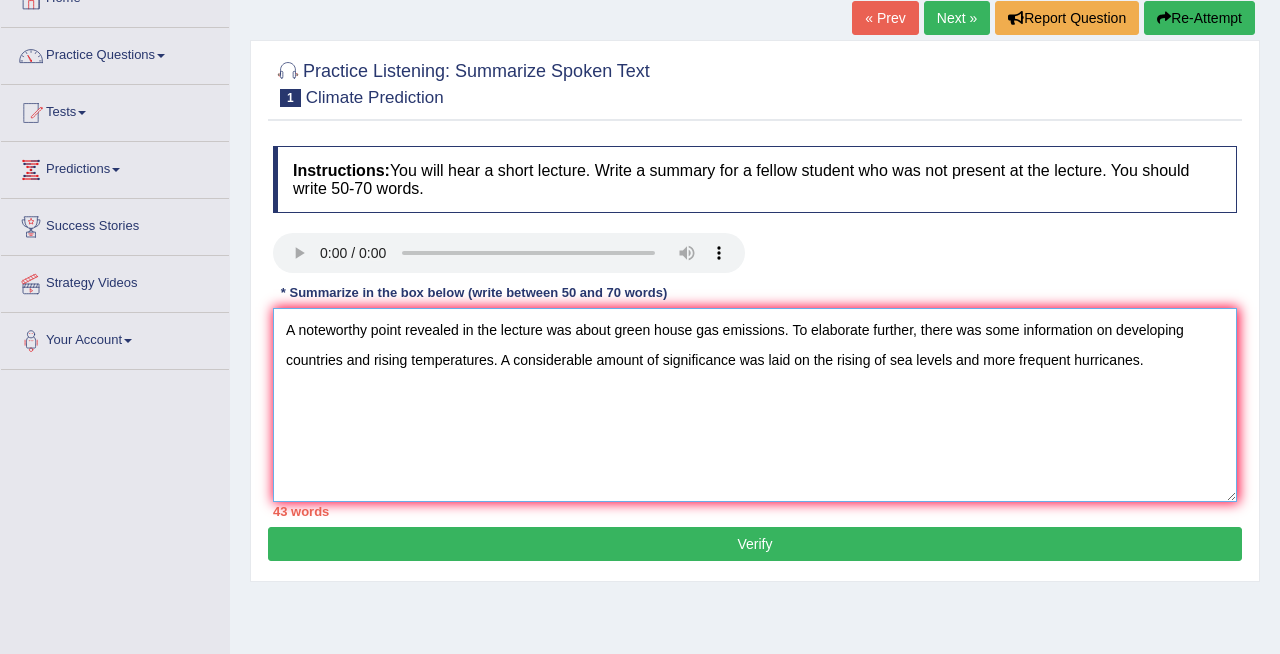 click on "A noteworthy point revealed in the lecture was about green house gas emissions. To elaborate further, there was some information on developing countries and rising temperatures. A considerable amount of significance was laid on the rising of sea levels and more frequent hurricanes." at bounding box center (755, 405) 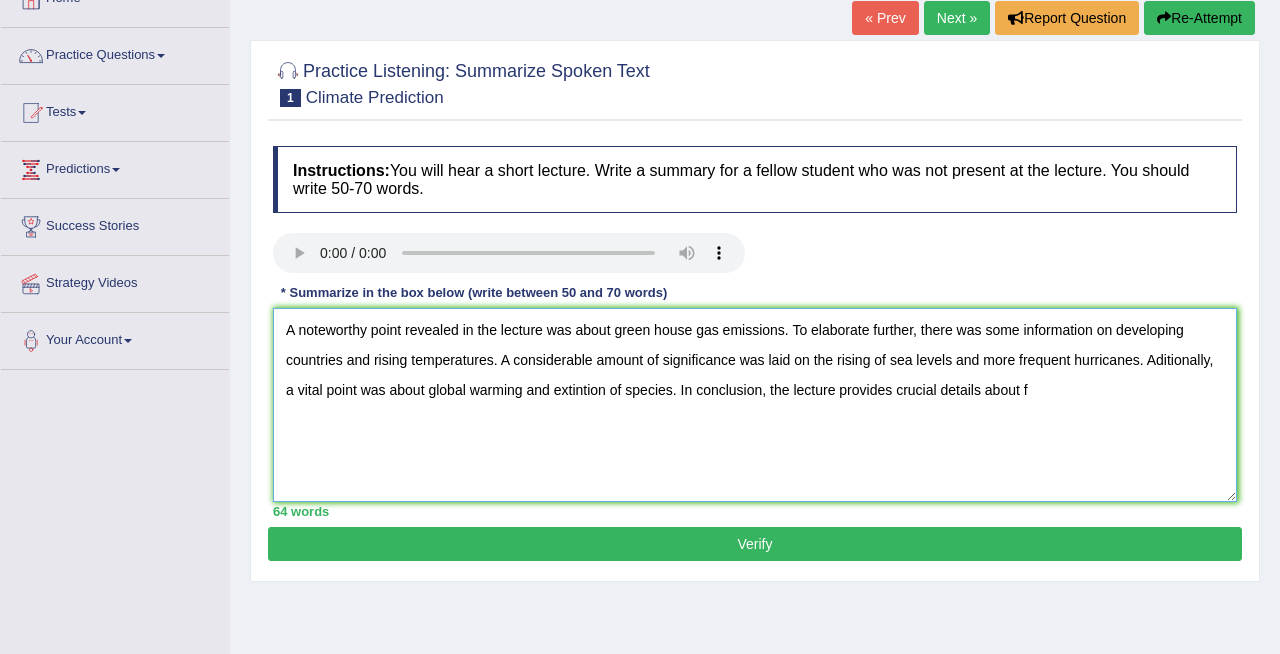 drag, startPoint x: 435, startPoint y: 392, endPoint x: 674, endPoint y: 387, distance: 239.05229 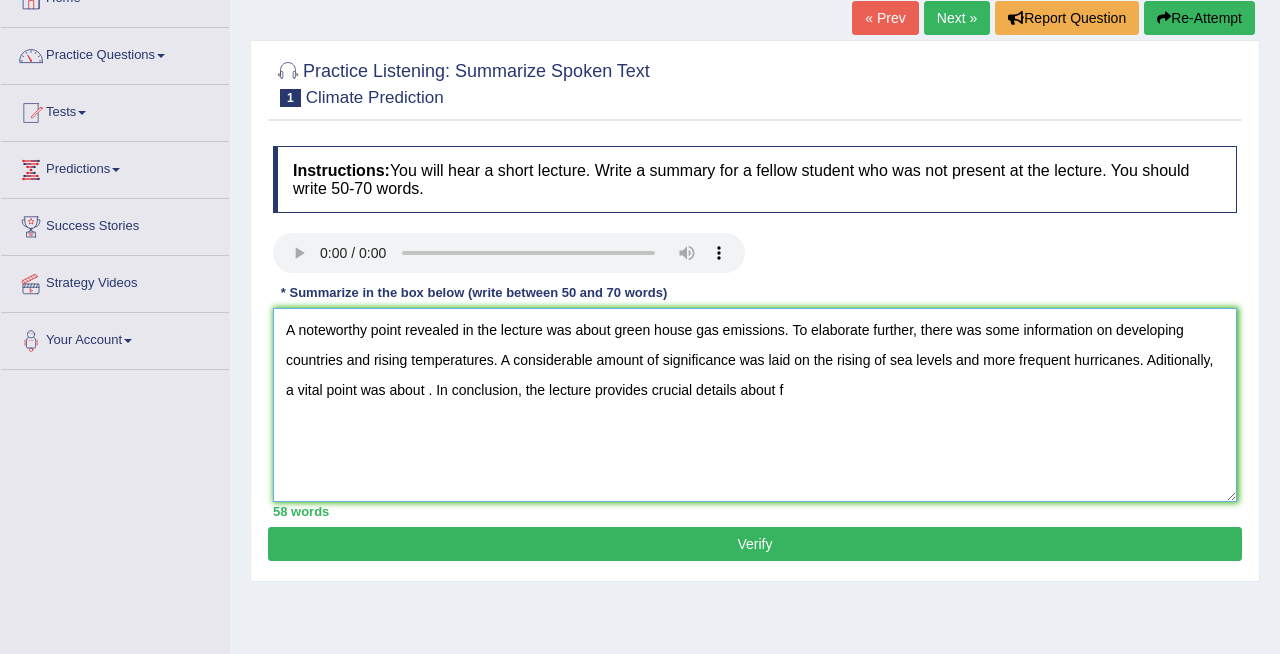 click on "A noteworthy point revealed in the lecture was about green house gas emissions. To elaborate further, there was some information on developing countries and rising temperatures. A considerable amount of significance was laid on the rising of sea levels and more frequent hurricanes. Aditionally, a vital point was about . In conclusion, the lecture provides crucial details about f" at bounding box center (755, 405) 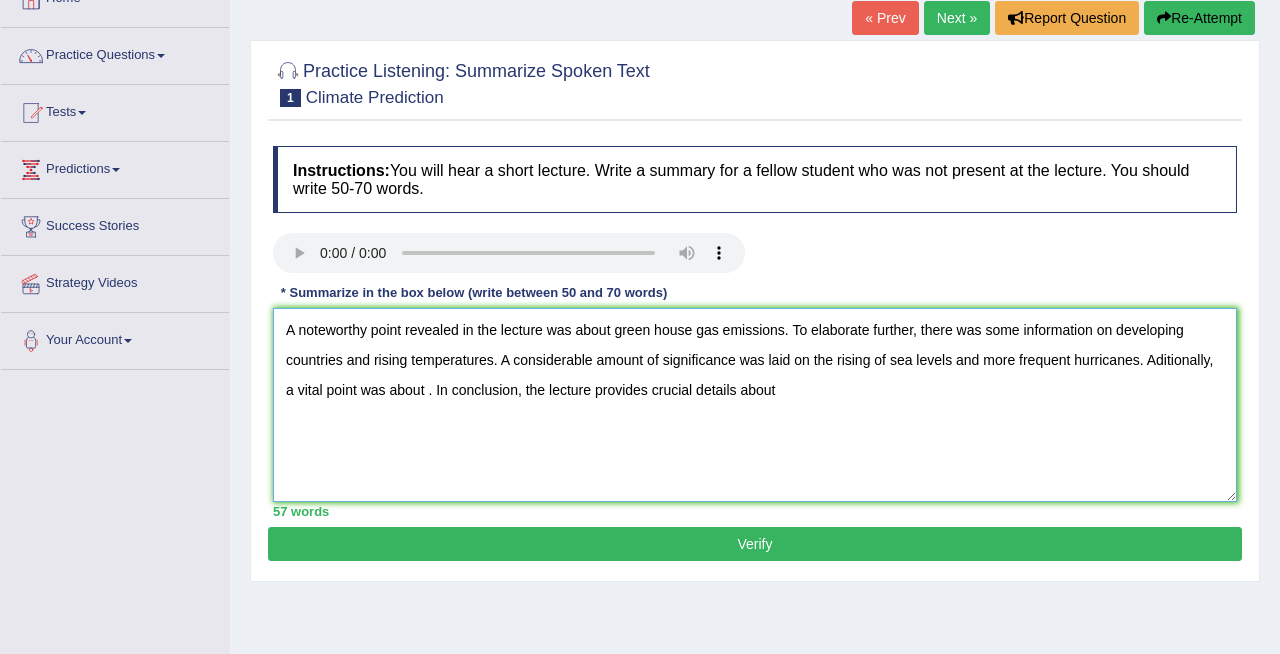 paste on "global warming and extintion of species" 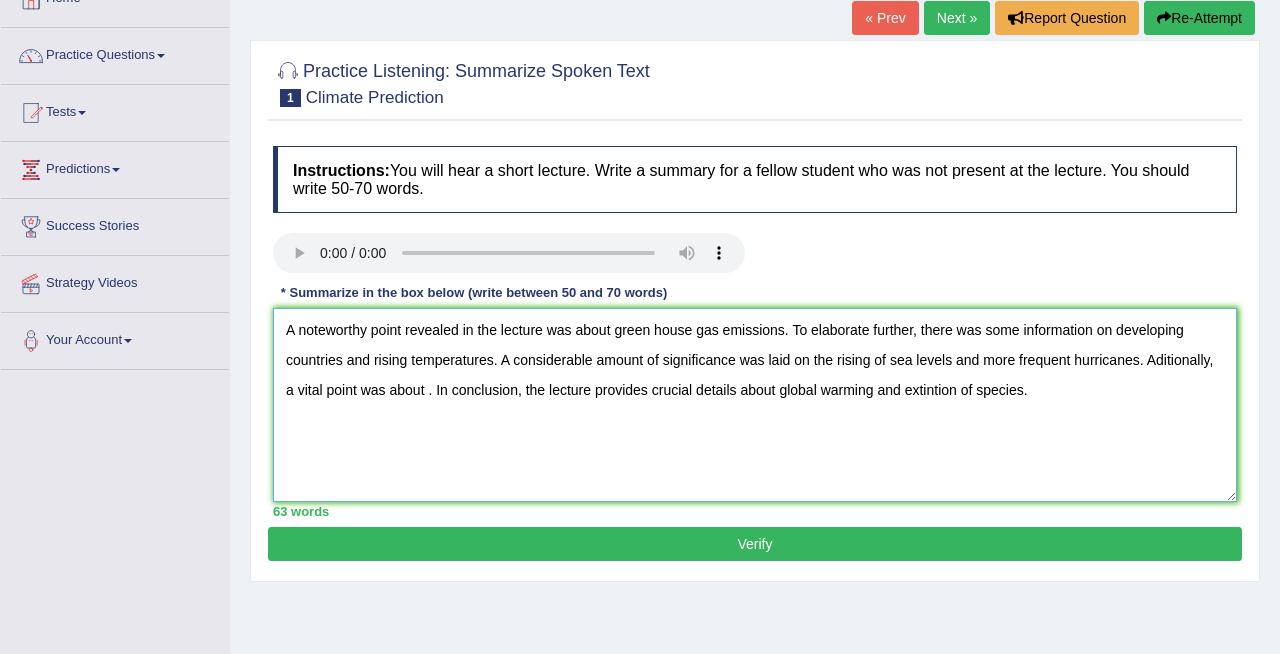 click on "A noteworthy point revealed in the lecture was about green house gas emissions. To elaborate further, there was some information on developing countries and rising temperatures. A considerable amount of significance was laid on the rising of sea levels and more frequent hurricanes. Aditionally, a vital point was about . In conclusion, the lecture provides crucial details about global warming and extintion of species." at bounding box center (755, 405) 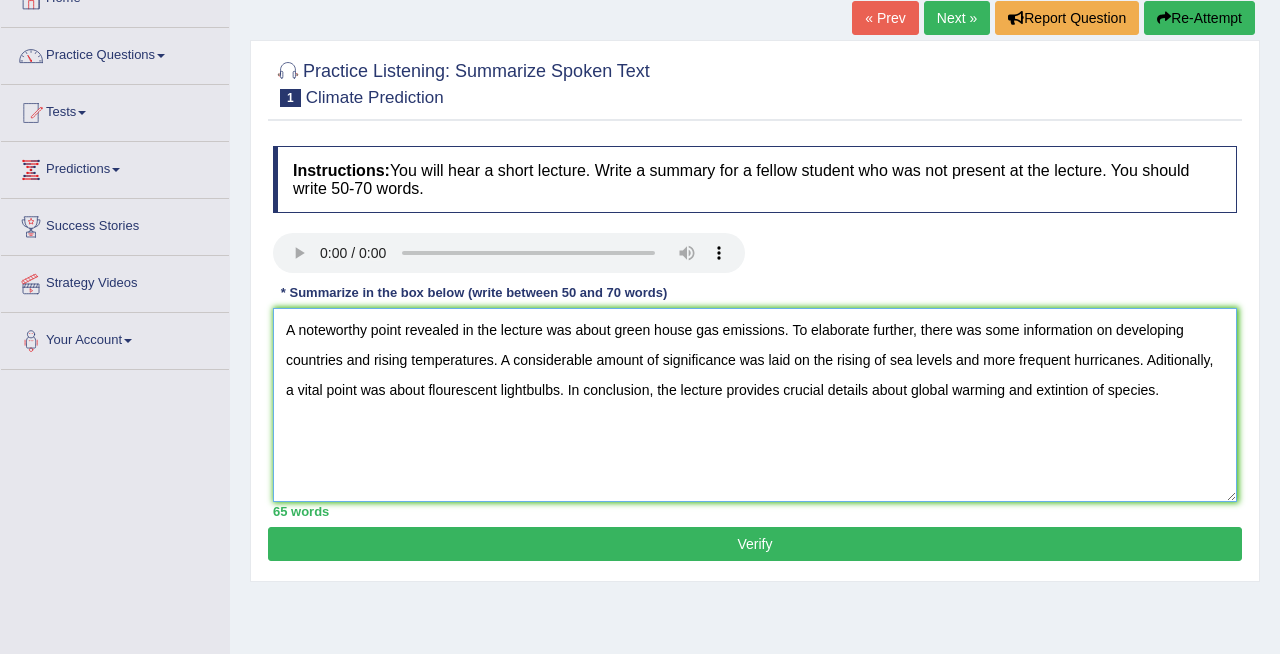 type on "A noteworthy point revealed in the lecture was about green house gas emissions. To elaborate further, there was some information on developing countries and rising temperatures. A considerable amount of significance was laid on the rising of sea levels and more frequent hurricanes. Aditionally, a vital point was about flourescent lightbulbs. In conclusion, the lecture provides crucial details about global warming and extintion of species." 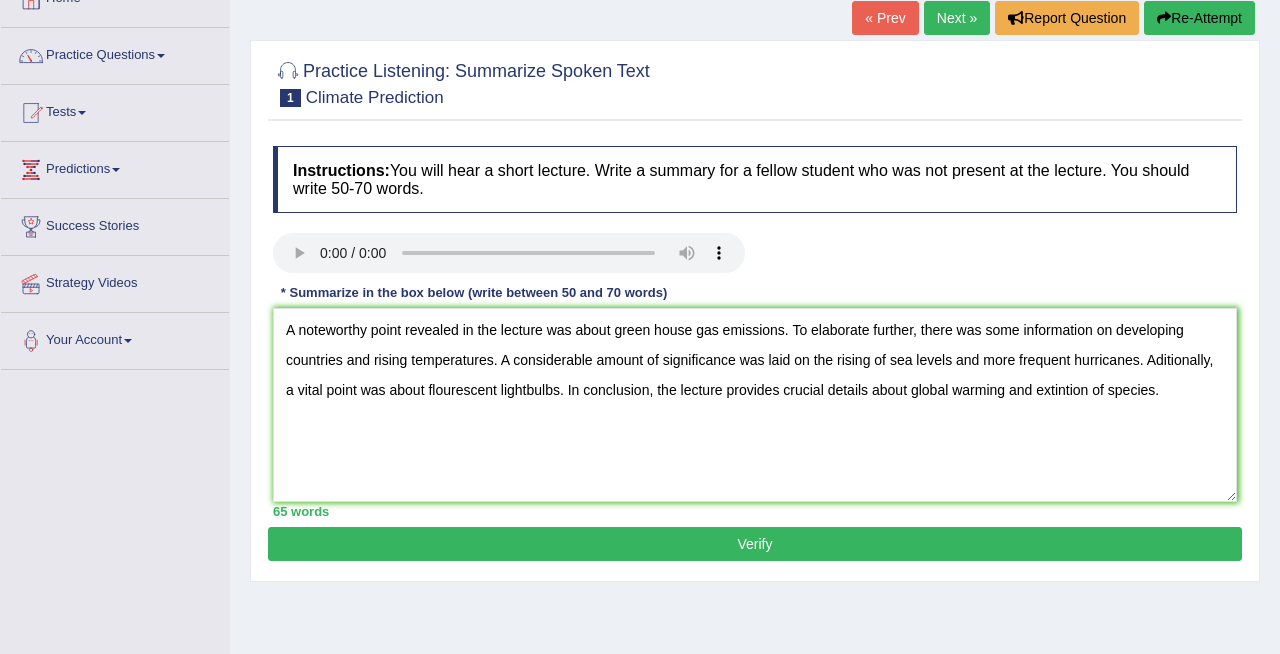 click on "Verify" at bounding box center [755, 544] 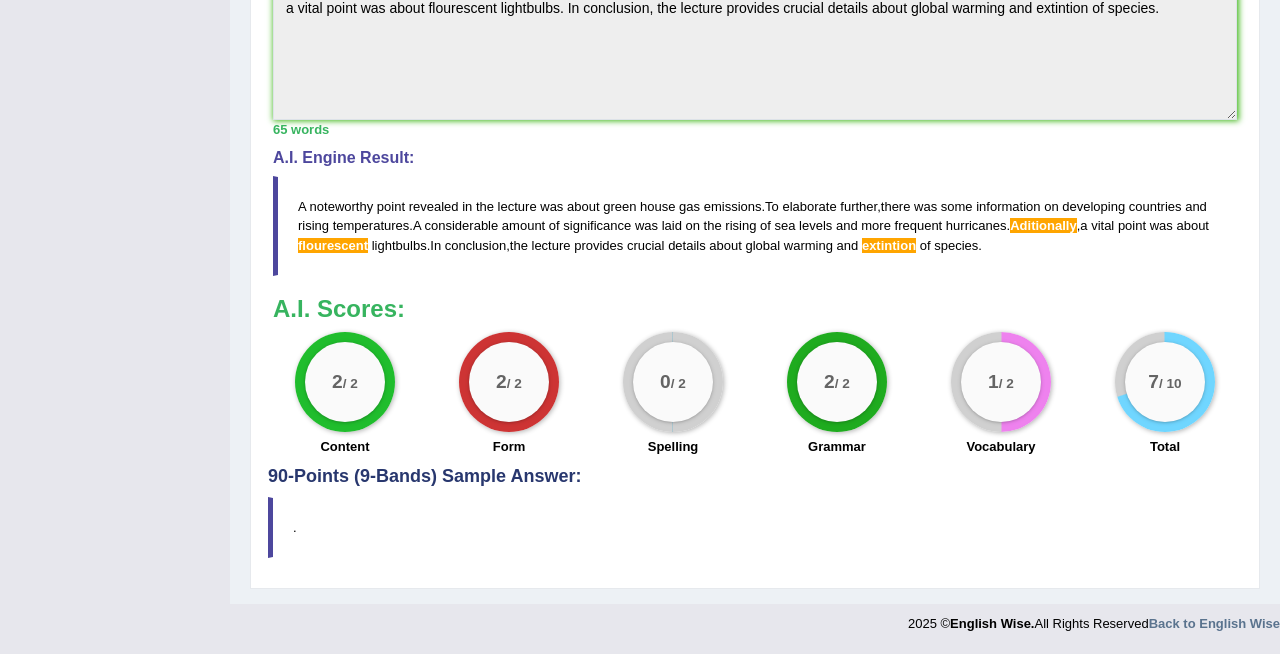scroll, scrollTop: 690, scrollLeft: 0, axis: vertical 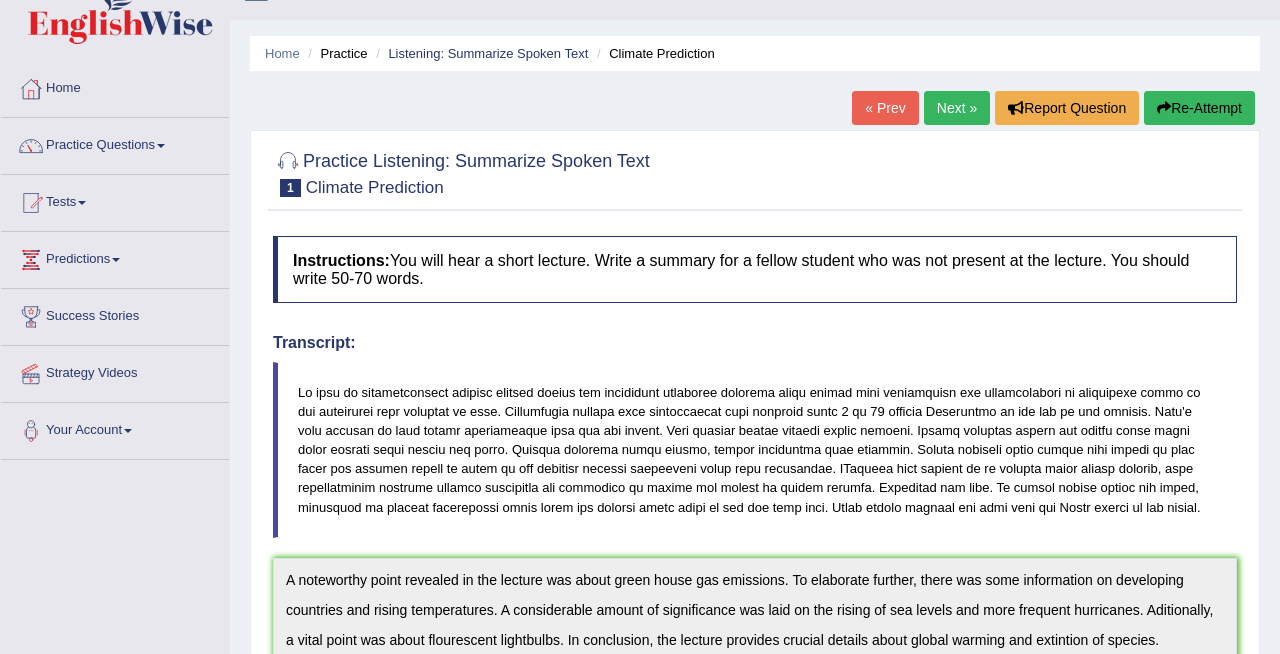 click on "Re-Attempt" at bounding box center (1199, 108) 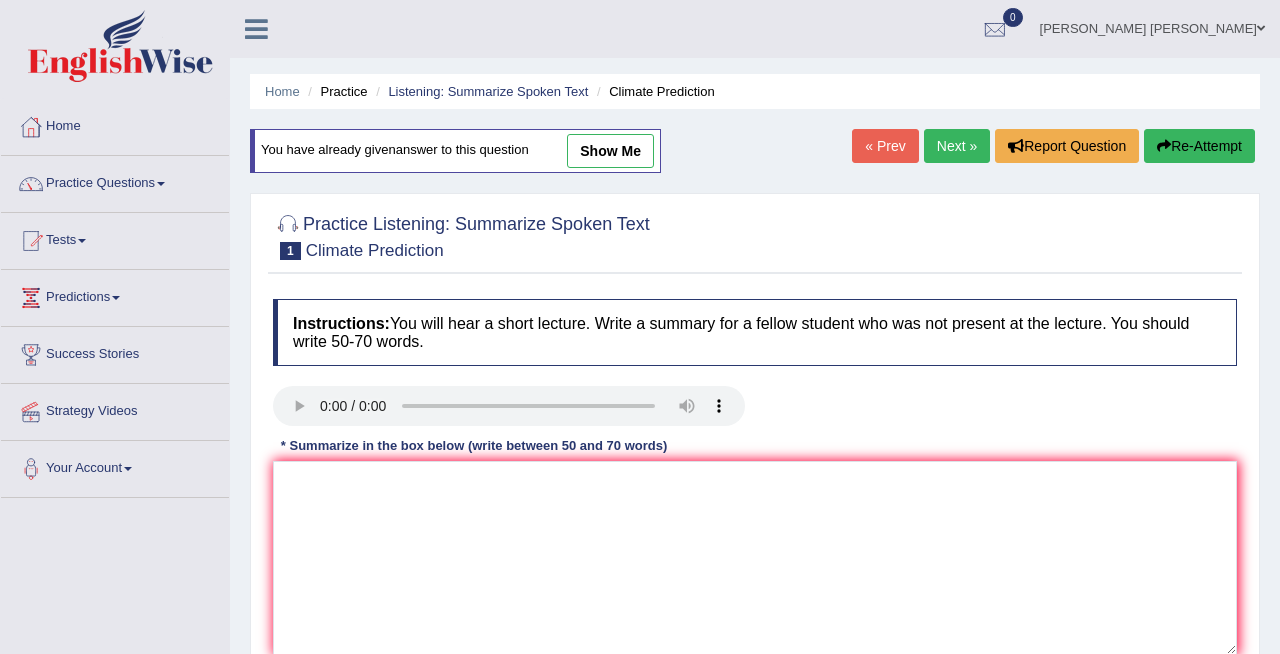 scroll, scrollTop: 38, scrollLeft: 0, axis: vertical 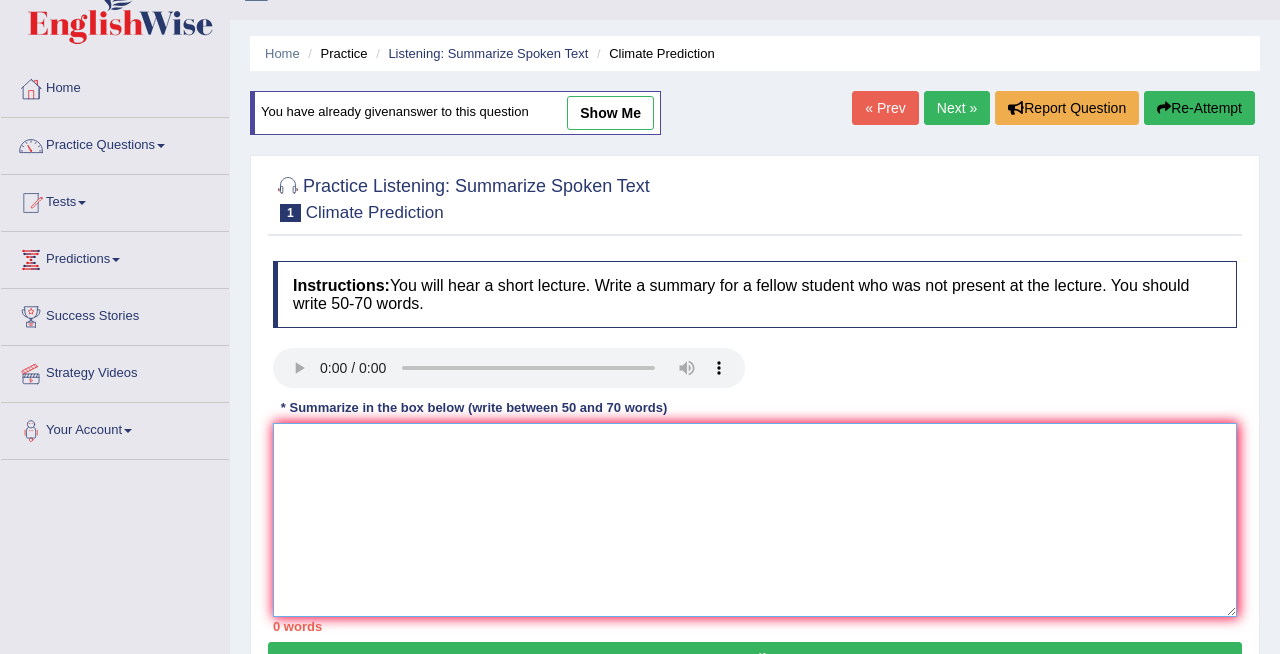 click at bounding box center (755, 520) 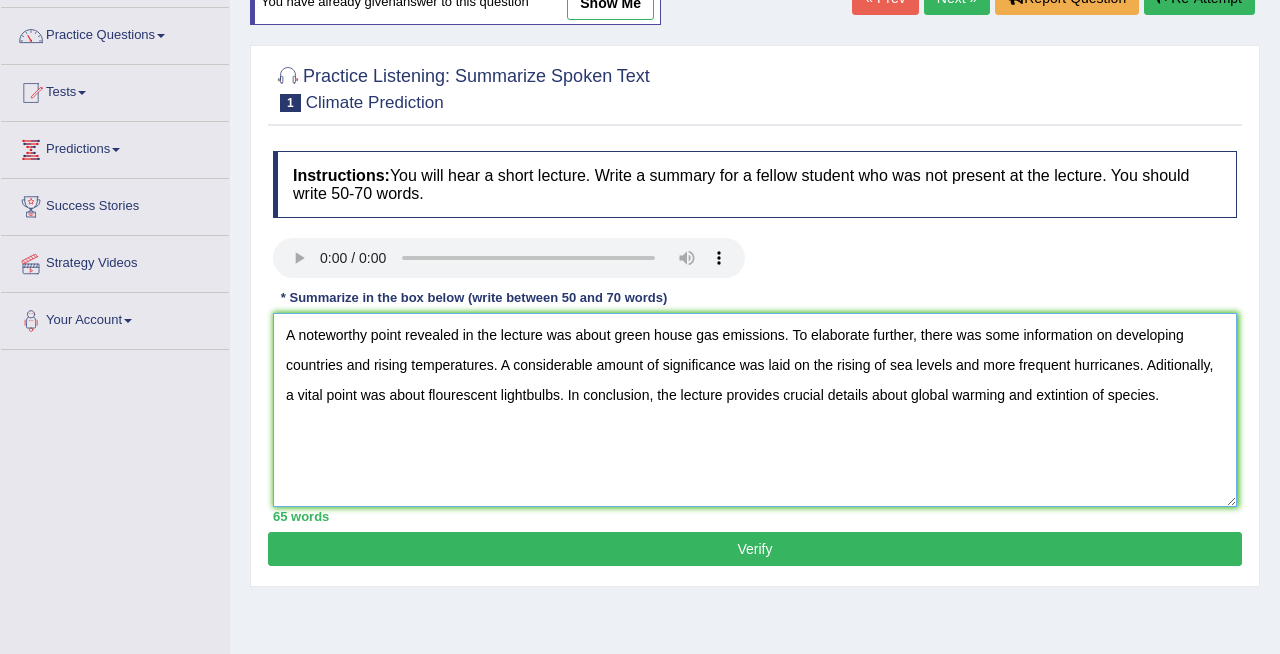 scroll, scrollTop: 161, scrollLeft: 0, axis: vertical 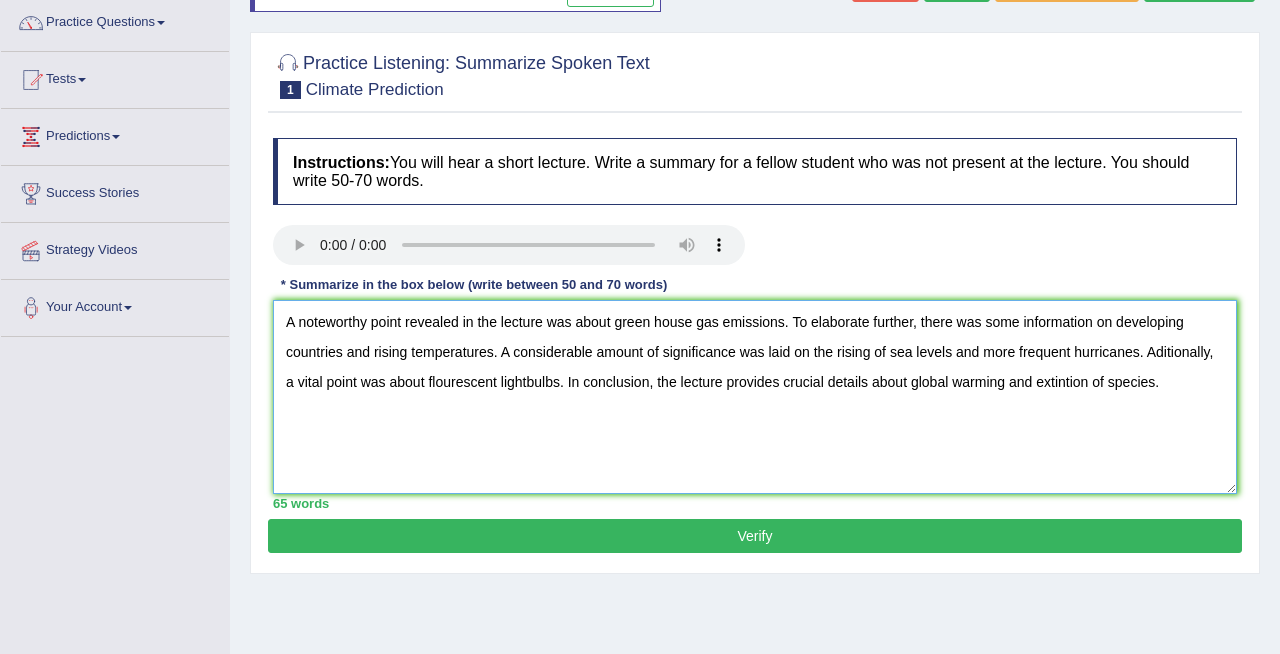 click on "A noteworthy point revealed in the lecture was about green house gas emissions. To elaborate further, there was some information on developing countries and rising temperatures. A considerable amount of significance was laid on the rising of sea levels and more frequent hurricanes. Aditionally, a vital point was about flourescent lightbulbs. In conclusion, the lecture provides crucial details about global warming and extintion of species." at bounding box center [755, 397] 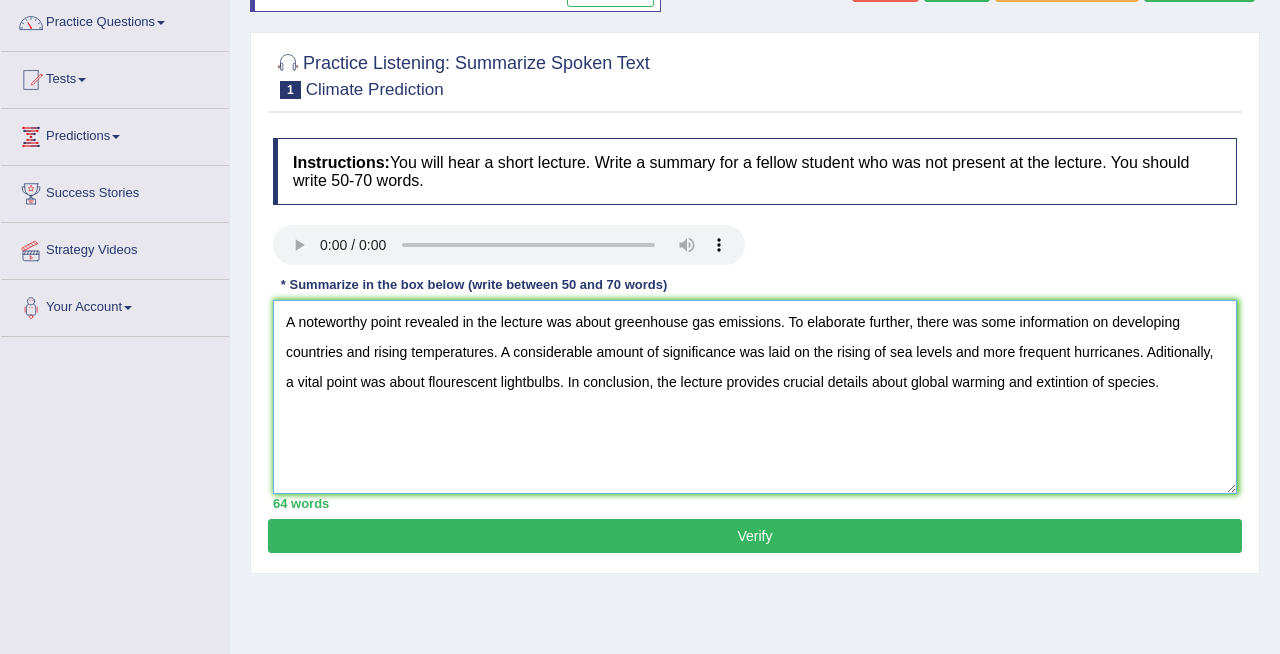 click on "A noteworthy point revealed in the lecture was about greenhouse gas emissions. To elaborate further, there was some information on developing countries and rising temperatures. A considerable amount of significance was laid on the rising of sea levels and more frequent hurricanes. Aditionally, a vital point was about flourescent lightbulbs. In conclusion, the lecture provides crucial details about global warming and extintion of species." at bounding box center [755, 397] 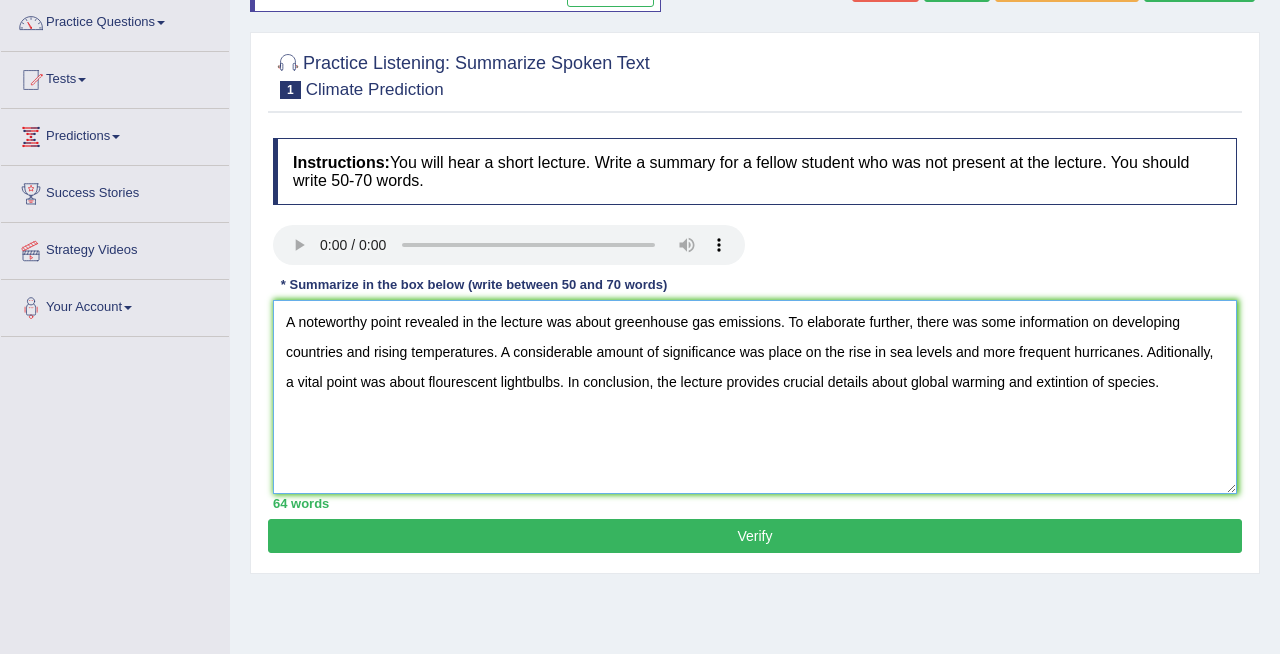 click on "A noteworthy point revealed in the lecture was about greenhouse gas emissions. To elaborate further, there was some information on developing countries and rising temperatures. A considerable amount of significance was place on the rise in sea levels and more frequent hurricanes. Aditionally, a vital point was about flourescent lightbulbs. In conclusion, the lecture provides crucial details about global warming and extintion of species." at bounding box center (755, 397) 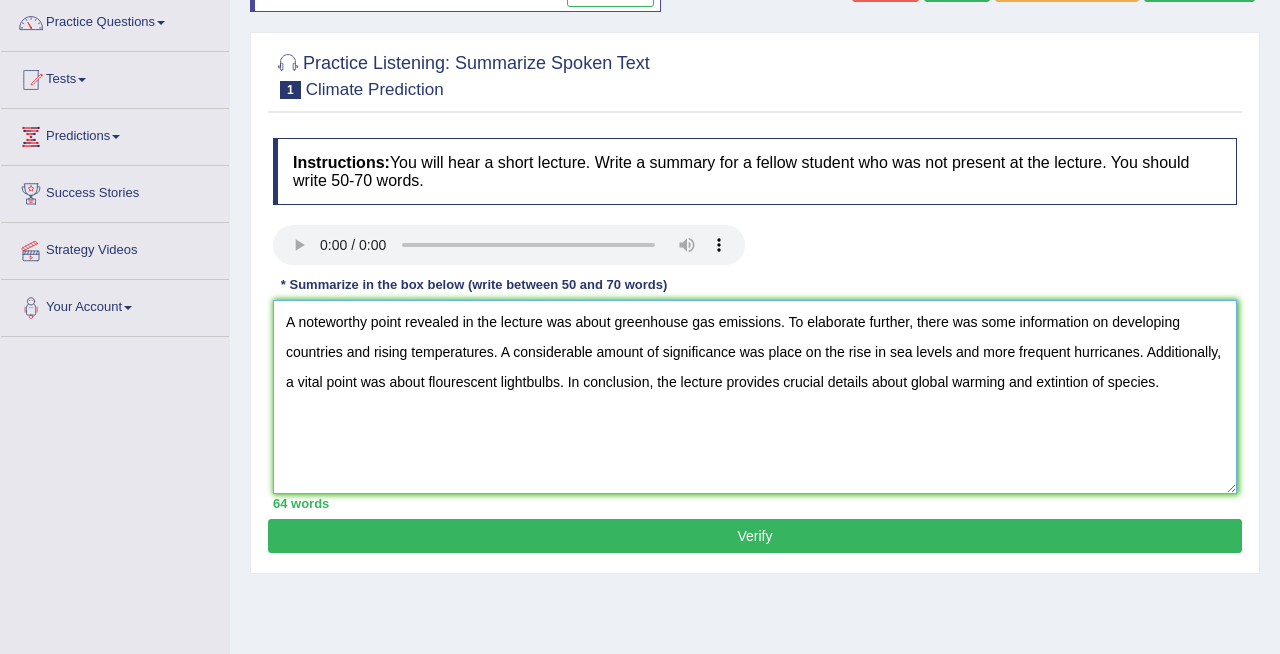 click on "A noteworthy point revealed in the lecture was about greenhouse gas emissions. To elaborate further, there was some information on developing countries and rising temperatures. A considerable amount of significance was place on the rise in sea levels and more frequent hurricanes. Additionally, a vital point was about flourescent lightbulbs. In conclusion, the lecture provides crucial details about global warming and extintion of species." at bounding box center (755, 397) 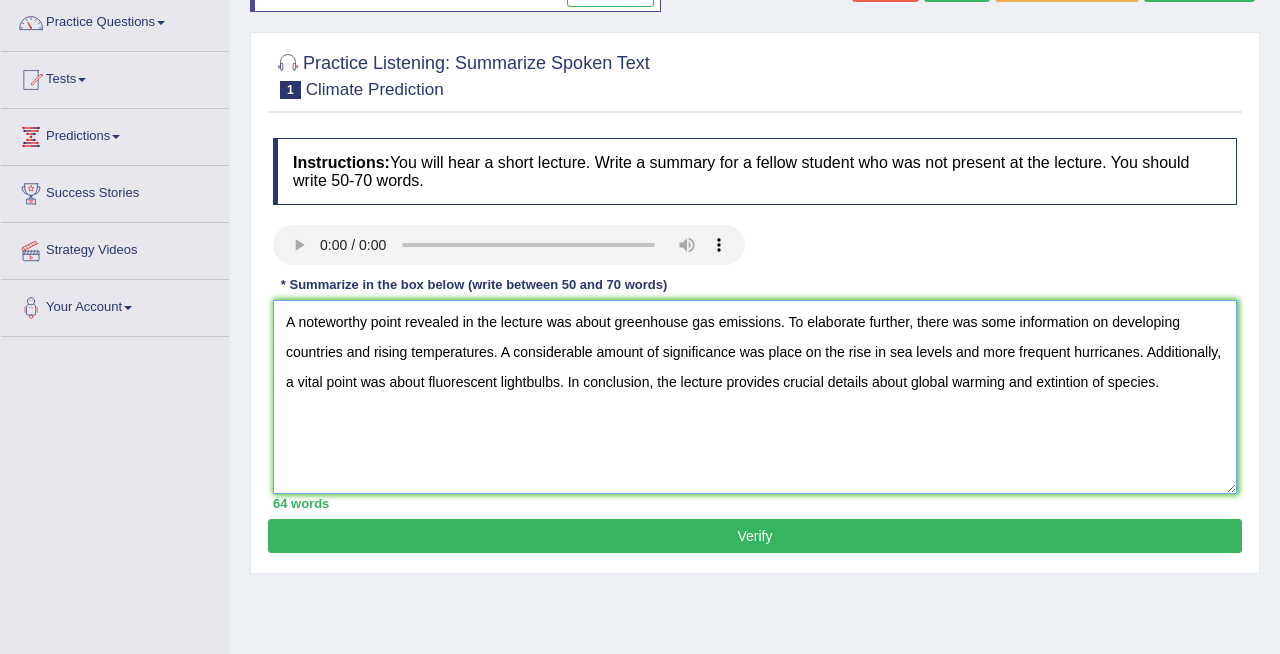 click on "A noteworthy point revealed in the lecture was about greenhouse gas emissions. To elaborate further, there was some information on developing countries and rising temperatures. A considerable amount of significance was place on the rise in sea levels and more frequent hurricanes. Additionally, a vital point was about fluorescent lightbulbs. In conclusion, the lecture provides crucial details about global warming and extintion of species." at bounding box center [755, 397] 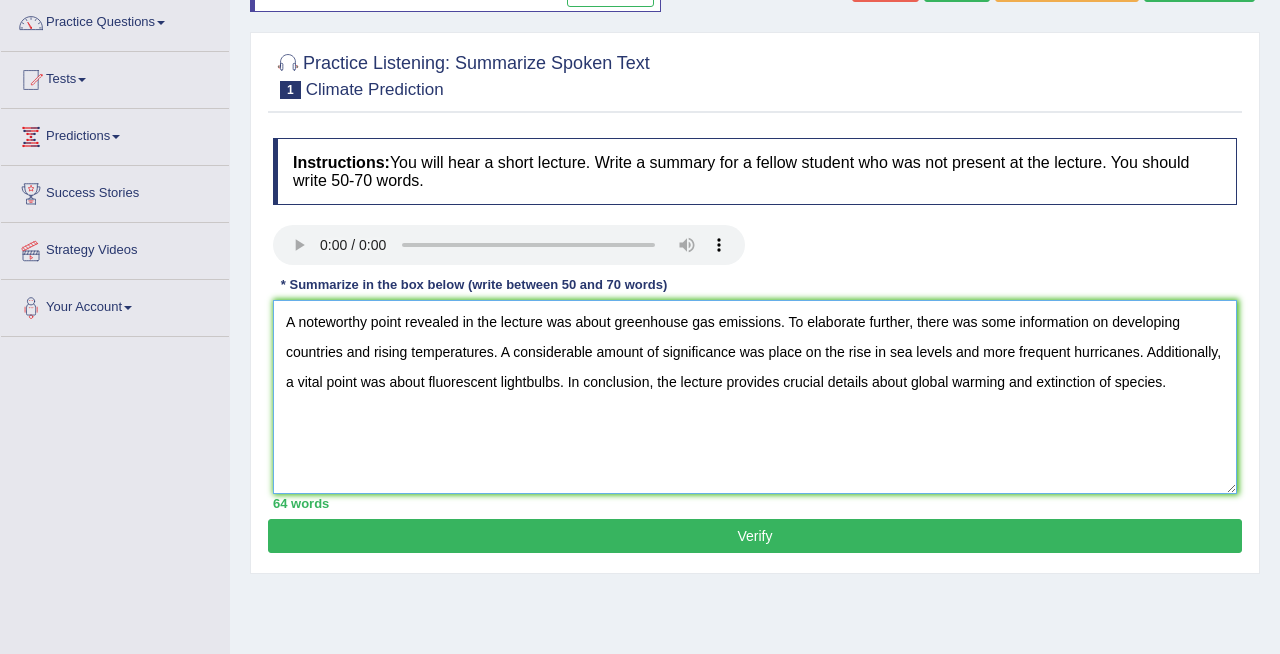 click on "A noteworthy point revealed in the lecture was about greenhouse gas emissions. To elaborate further, there was some information on developing countries and rising temperatures. A considerable amount of significance was place on the rise in sea levels and more frequent hurricanes. Additionally, a vital point was about fluorescent lightbulbs. In conclusion, the lecture provides crucial details about global warming and extinction of species." at bounding box center (755, 397) 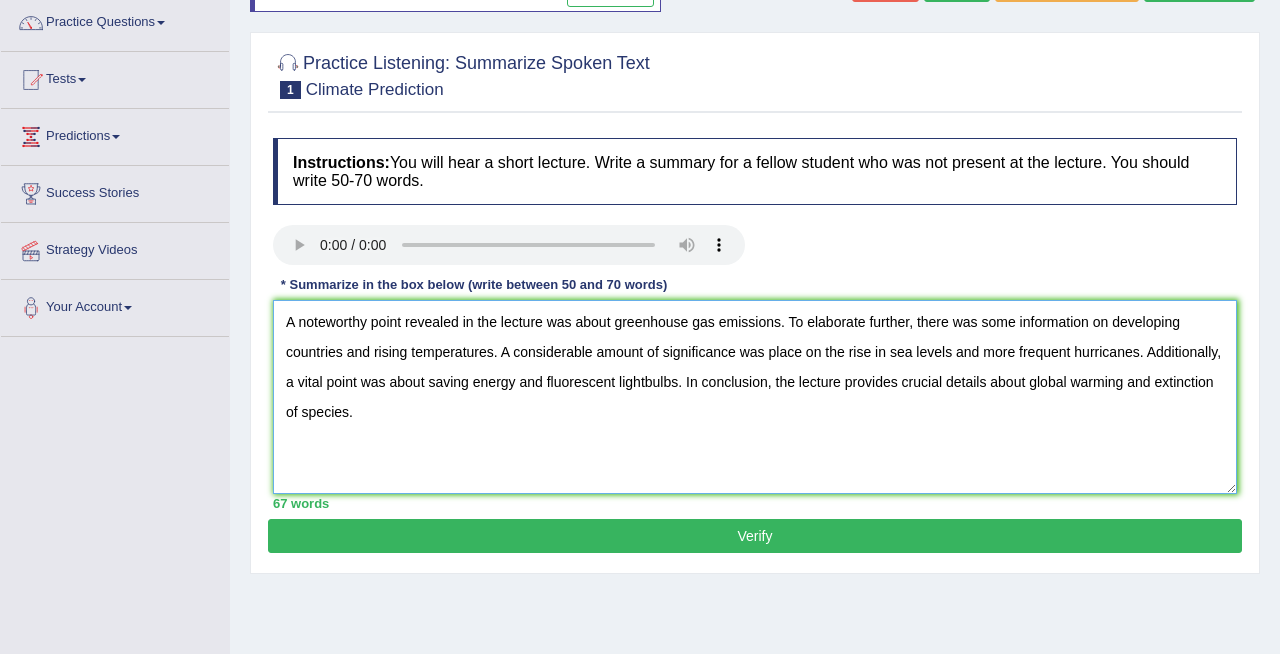 click on "A noteworthy point revealed in the lecture was about greenhouse gas emissions. To elaborate further, there was some information on developing countries and rising temperatures. A considerable amount of significance was place on the rise in sea levels and more frequent hurricanes. Additionally, a vital point was about saving energy and fluorescent lightbulbs. In conclusion, the lecture provides crucial details about global warming and extinction of species." at bounding box center (755, 397) 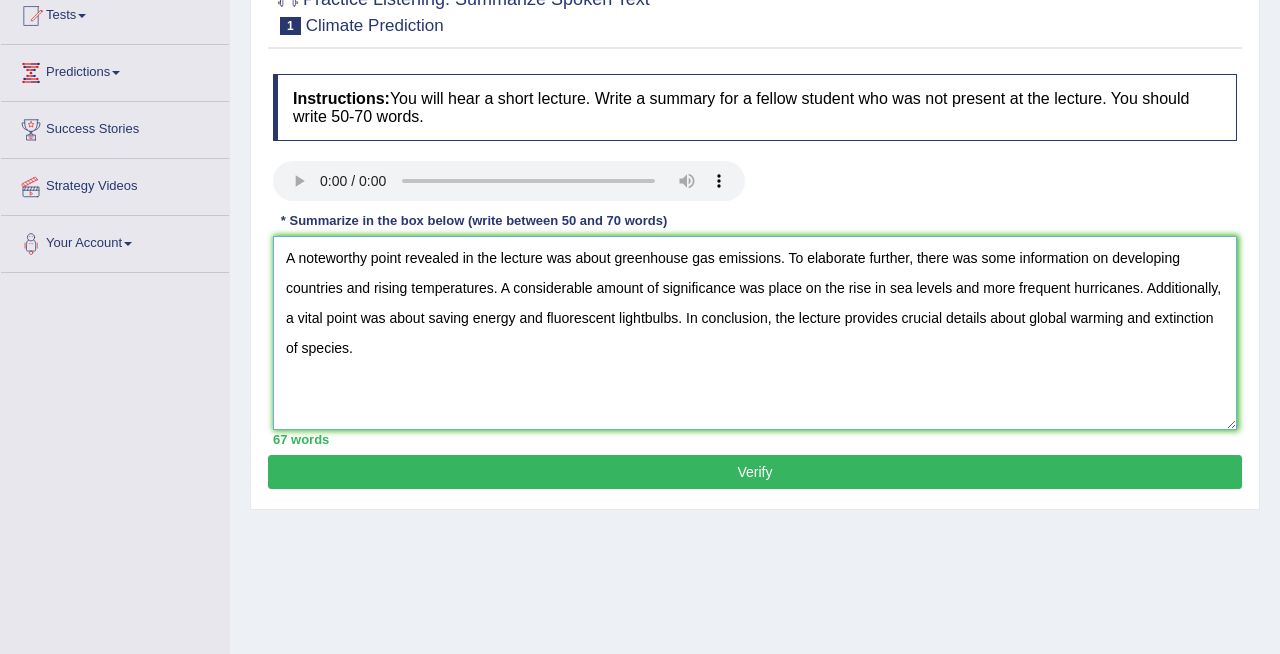scroll, scrollTop: 224, scrollLeft: 0, axis: vertical 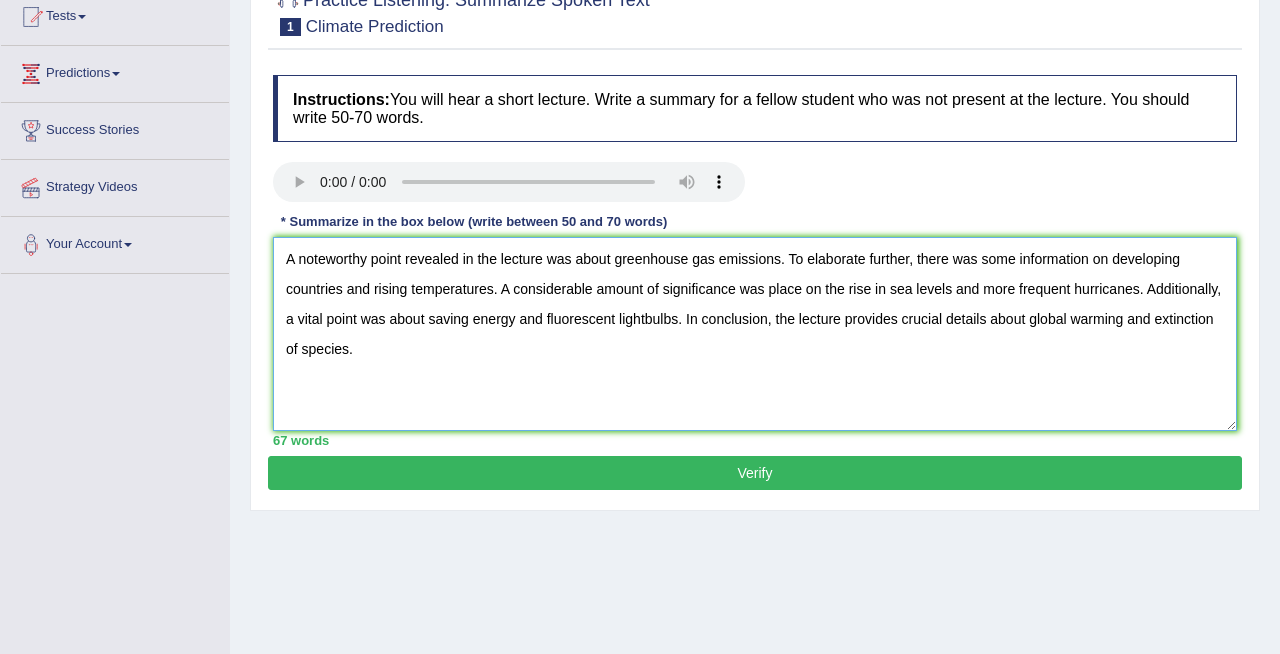 type on "A noteworthy point revealed in the lecture was about greenhouse gas emissions. To elaborate further, there was some information on developing countries and rising temperatures. A considerable amount of significance was place on the rise in sea levels and more frequent hurricanes. Additionally, a vital point was about saving energy and fluorescent lightbulbs. In conclusion, the lecture provides crucial details about global warming and extinction of species." 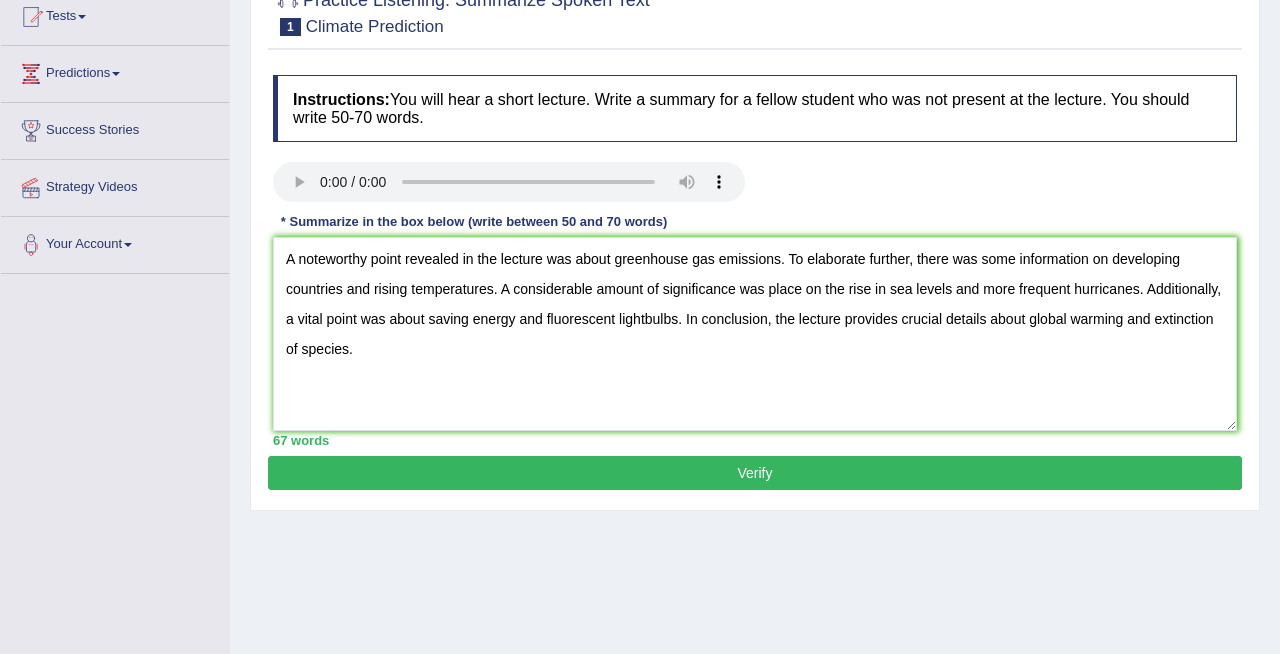 click on "Verify" at bounding box center (755, 473) 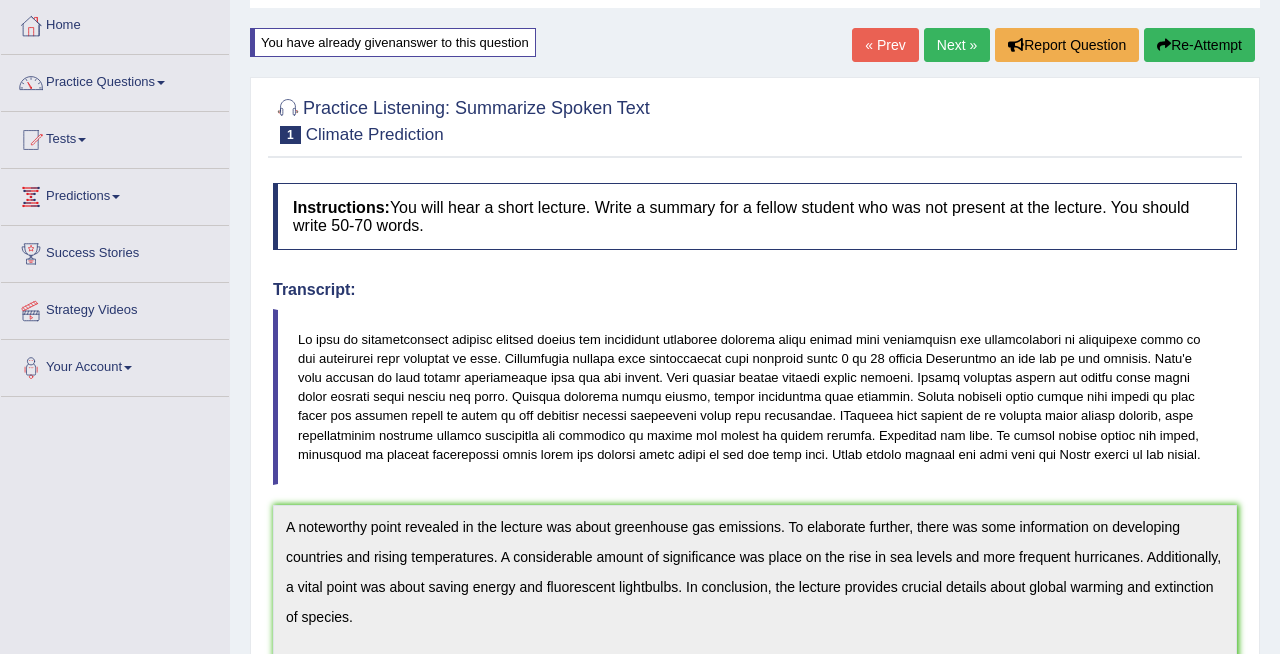 scroll, scrollTop: 107, scrollLeft: 0, axis: vertical 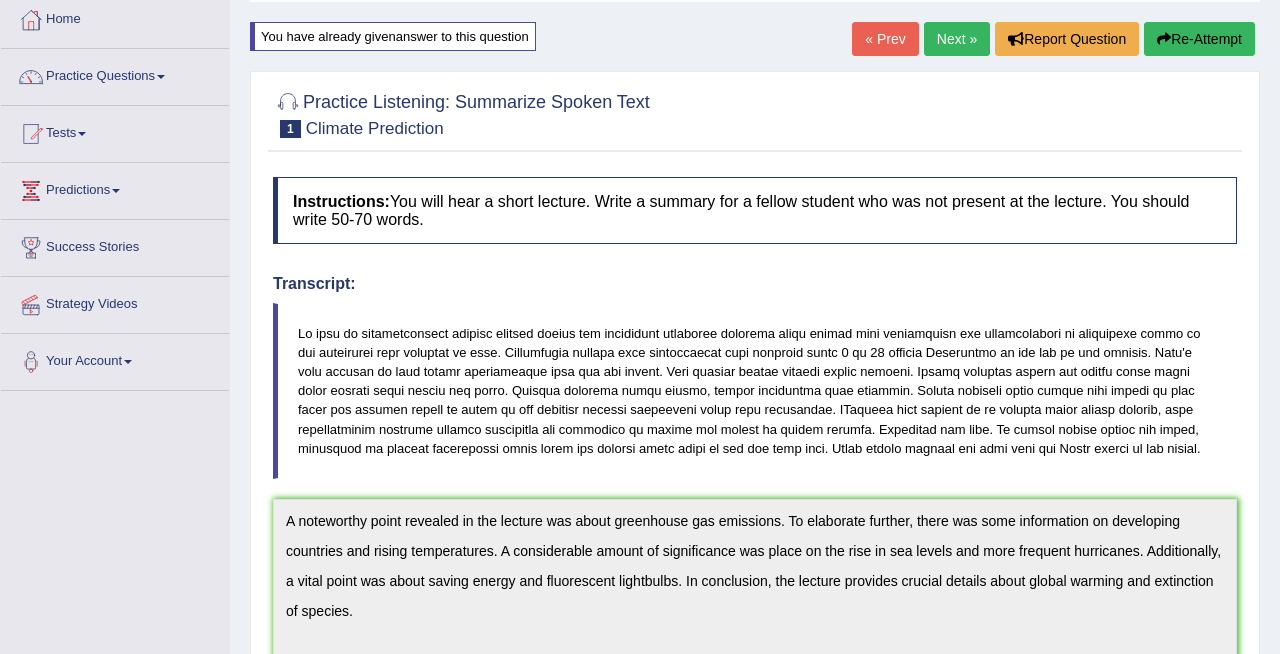click on "Next »" at bounding box center (957, 39) 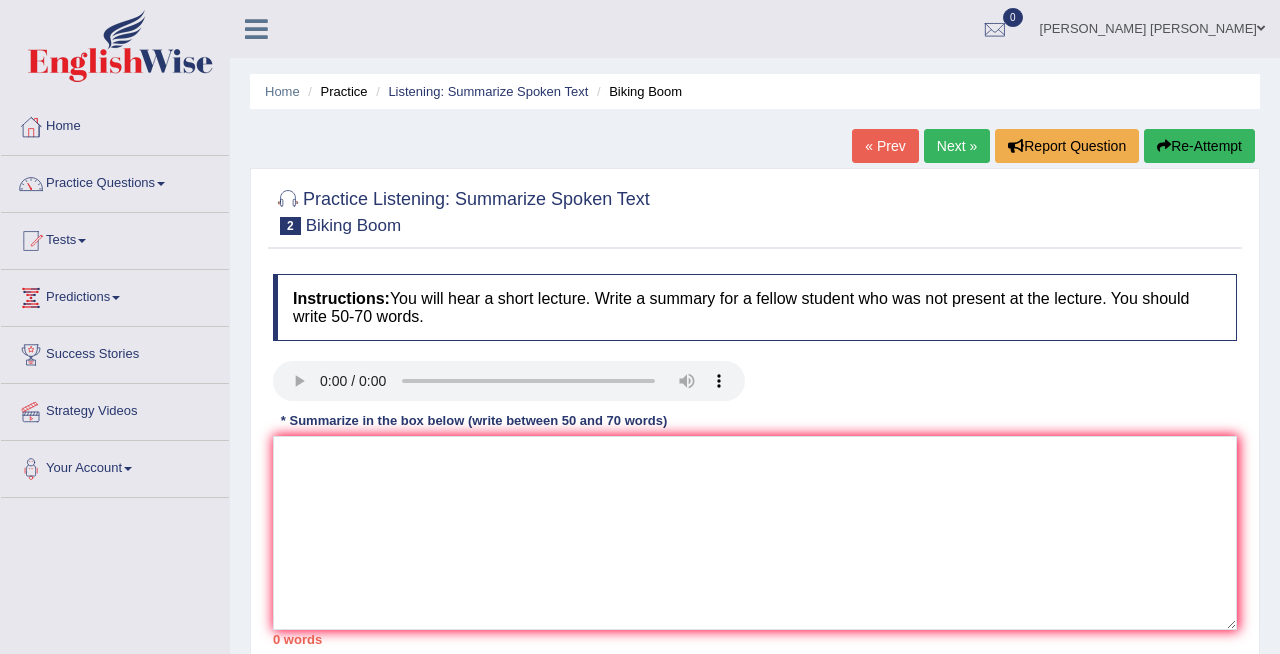scroll, scrollTop: 0, scrollLeft: 0, axis: both 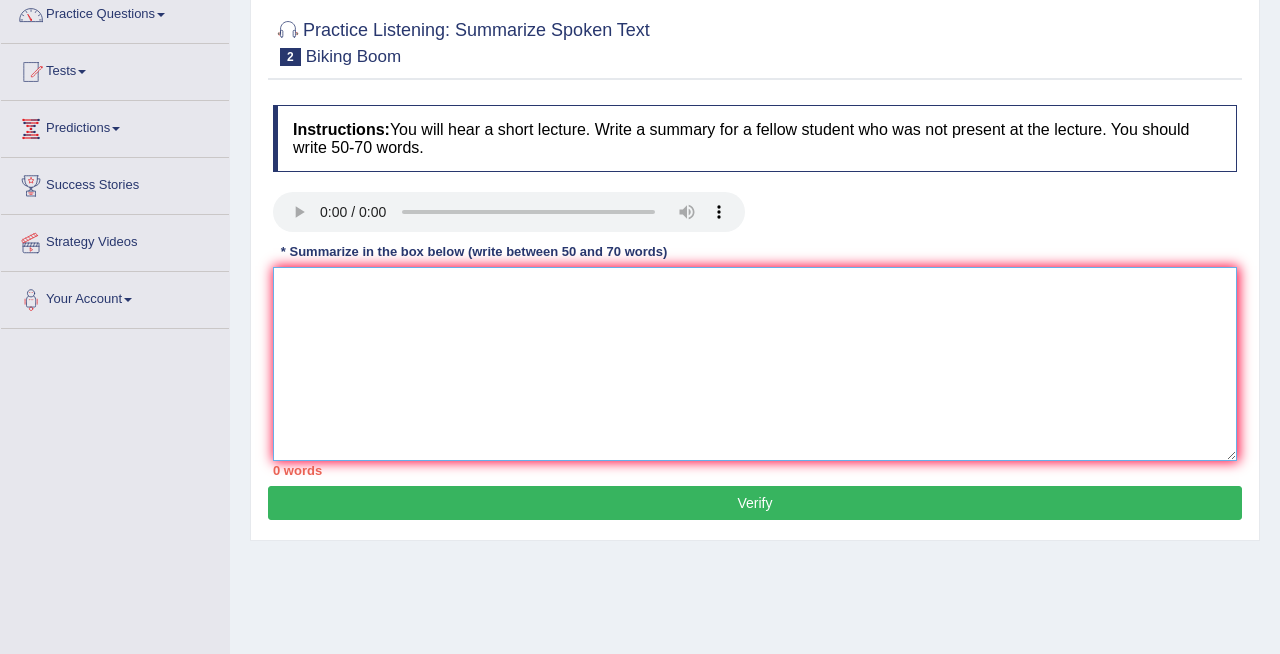 click at bounding box center (755, 364) 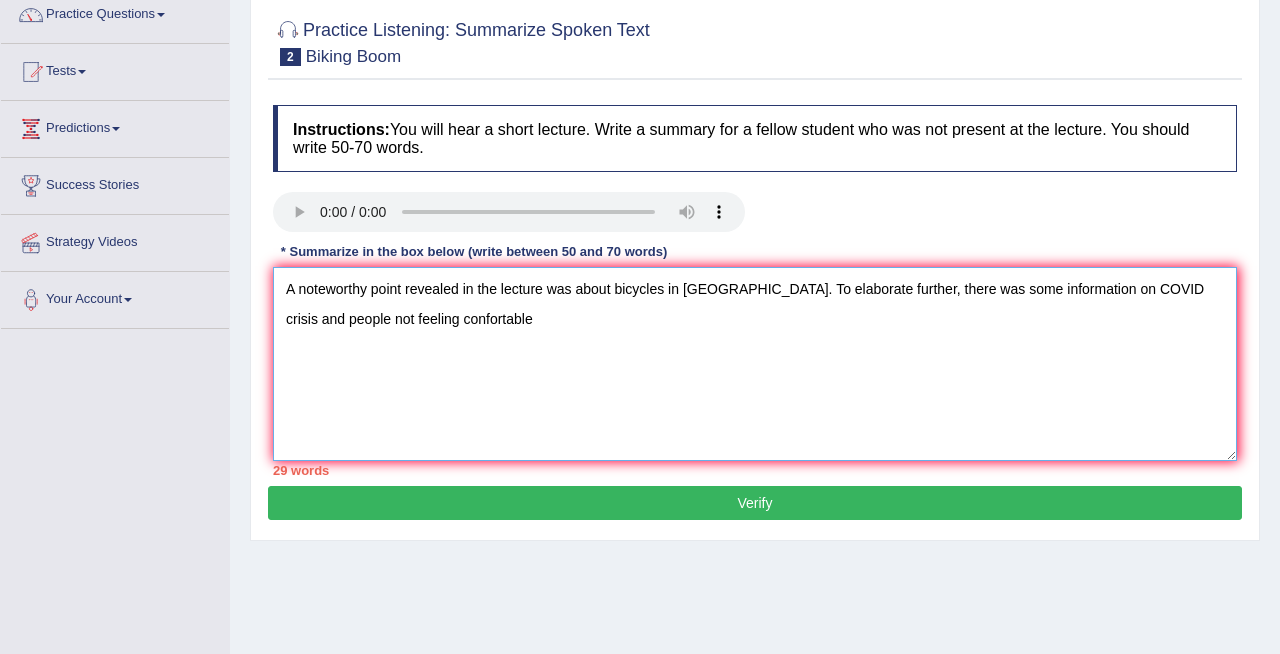 click on "A noteworthy point revealed in the lecture was about bicycles in [GEOGRAPHIC_DATA]. To elaborate further, there was some information on COVID crisis and people not feeling confortable" at bounding box center [755, 364] 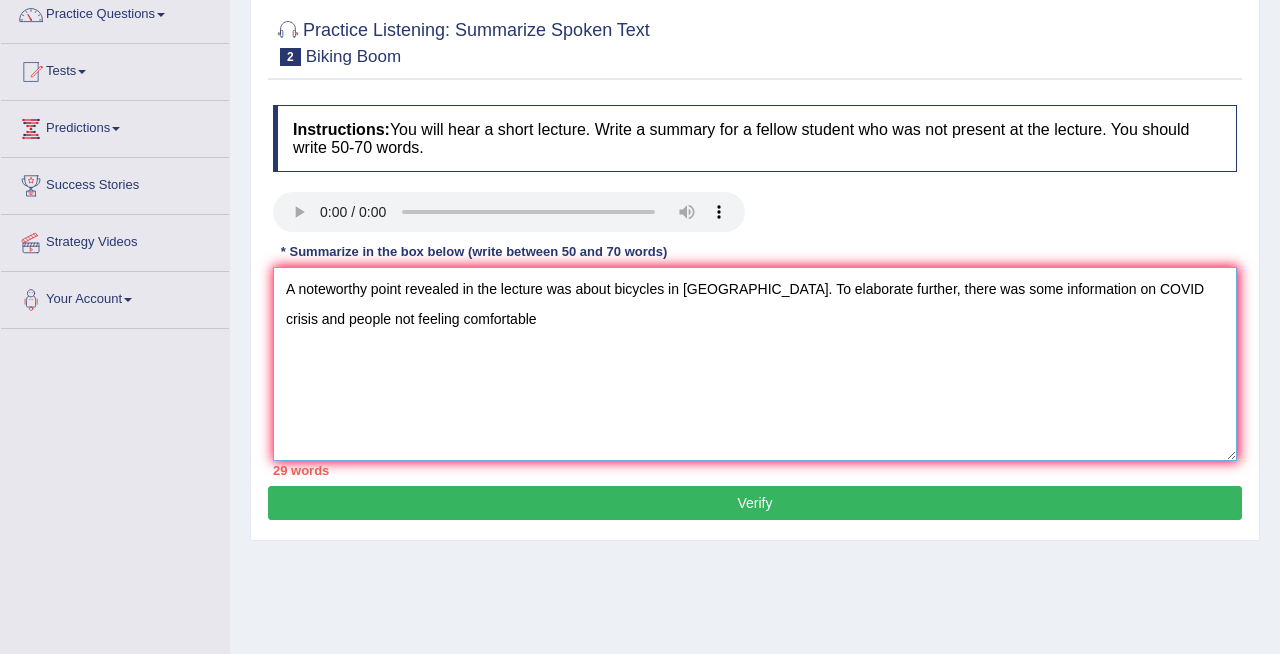 click on "A noteworthy point revealed in the lecture was about bicycles in [GEOGRAPHIC_DATA]. To elaborate further, there was some information on COVID crisis and people not feeling comfortable" at bounding box center [755, 364] 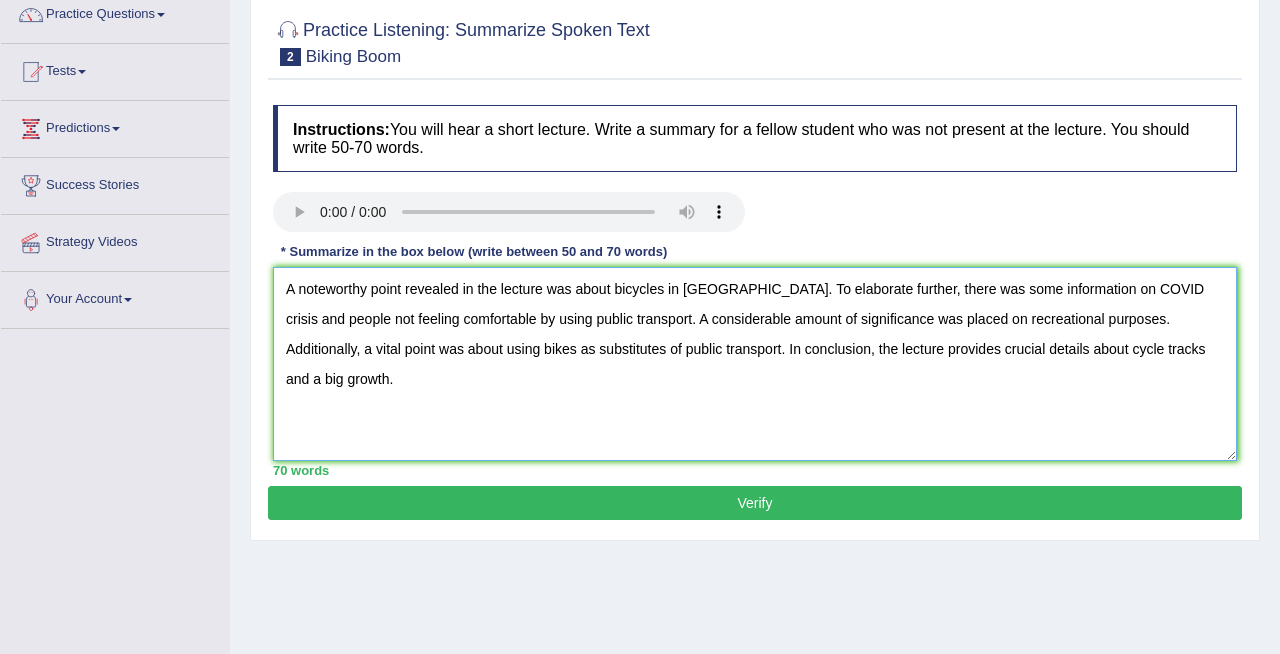 click on "A noteworthy point revealed in the lecture was about bicycles in [GEOGRAPHIC_DATA]. To elaborate further, there was some information on COVID crisis and people not feeling comfortable by using public transport. A considerable amount of significance was placed on recreational purposes. Additionally, a vital point was about using bikes as substitutes of public transport. In conclusion, the lecture provides crucial details about cycle tracks and a big growth." at bounding box center [755, 364] 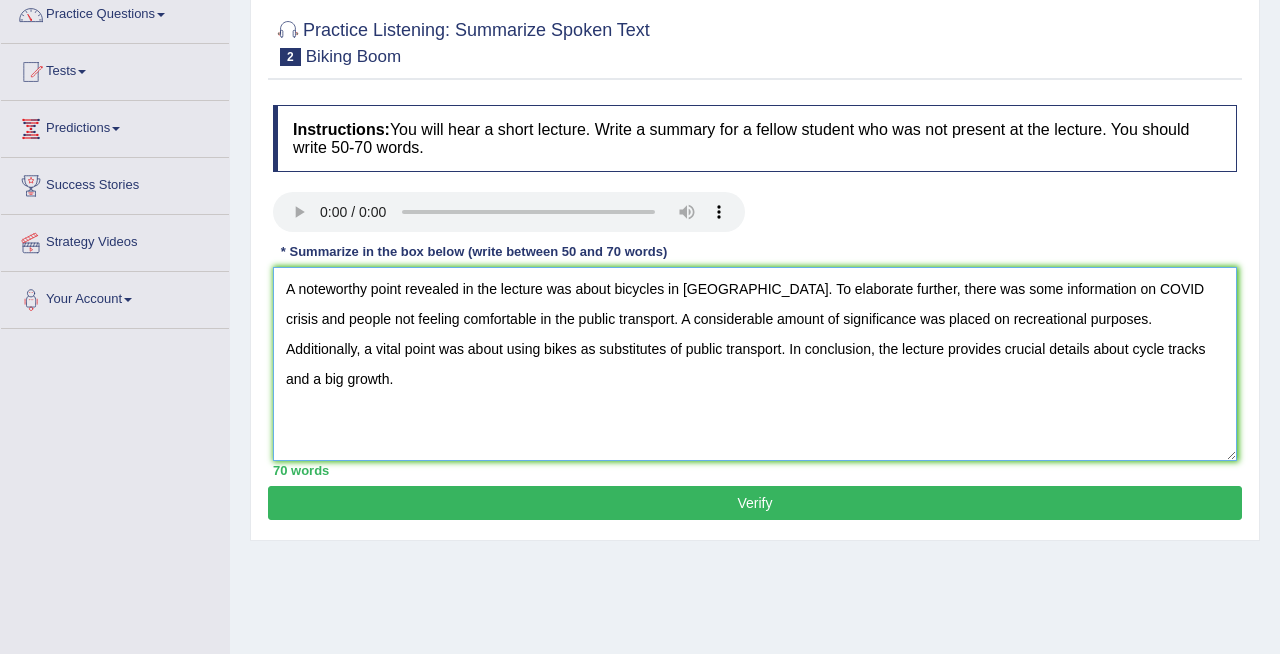 click on "A noteworthy point revealed in the lecture was about bicycles in [GEOGRAPHIC_DATA]. To elaborate further, there was some information on COVID crisis and people not feeling comfortable in the public transport. A considerable amount of significance was placed on recreational purposes. Additionally, a vital point was about using bikes as substitutes of public transport. In conclusion, the lecture provides crucial details about cycle tracks and a big growth." at bounding box center [755, 364] 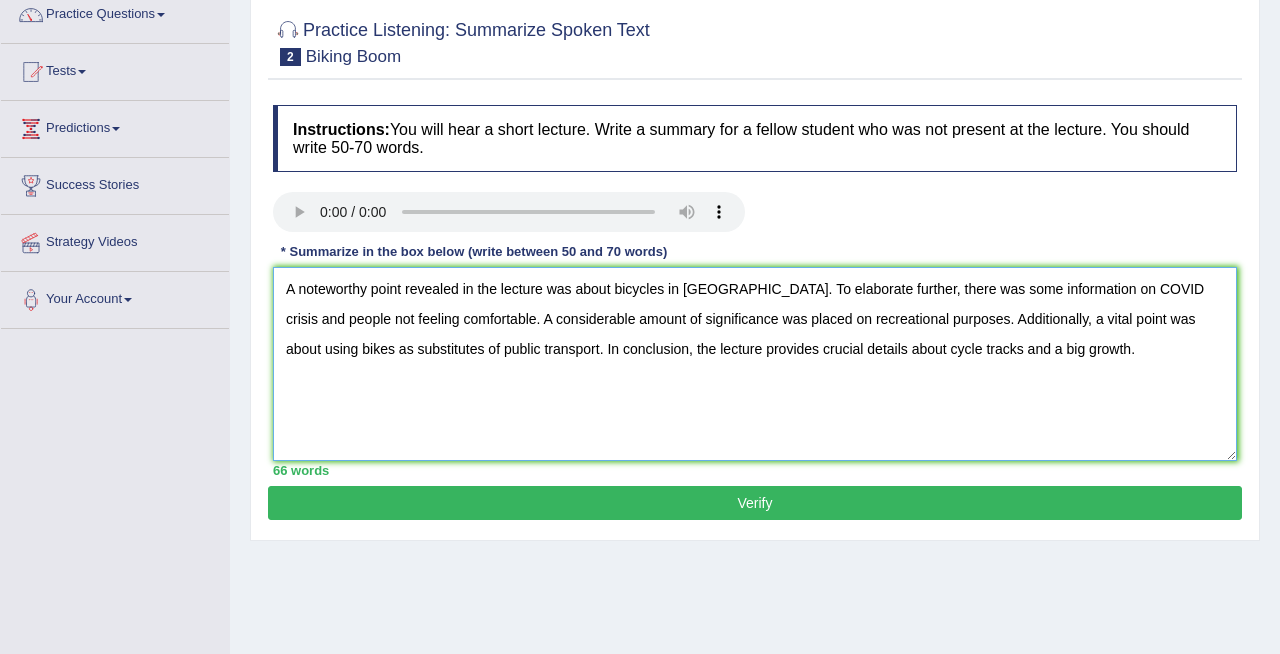 click on "A noteworthy point revealed in the lecture was about bicycles in [GEOGRAPHIC_DATA]. To elaborate further, there was some information on COVID crisis and people not feeling comfortable. A considerable amount of significance was placed on recreational purposes. Additionally, a vital point was about using bikes as substitutes of public transport. In conclusion, the lecture provides crucial details about cycle tracks and a big growth." at bounding box center (755, 364) 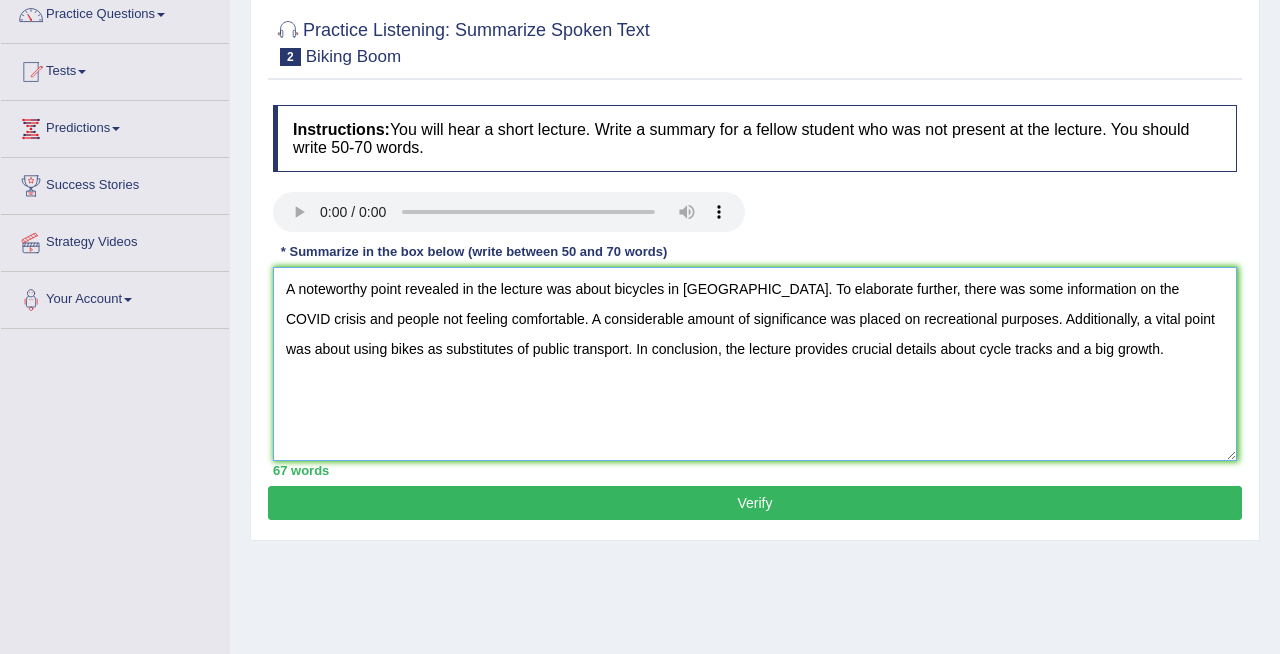 click on "A noteworthy point revealed in the lecture was about bicycles in the United States. To elaborate further, there was some information on the COVID crisis and people not feeling comfortable. A considerable amount of significance was placed on recreational purposes. Additionally, a vital point was about using bikes as substitutes of public transport. In conclusion, the lecture provides crucial details about cycle tracks and a big growth." at bounding box center (755, 364) 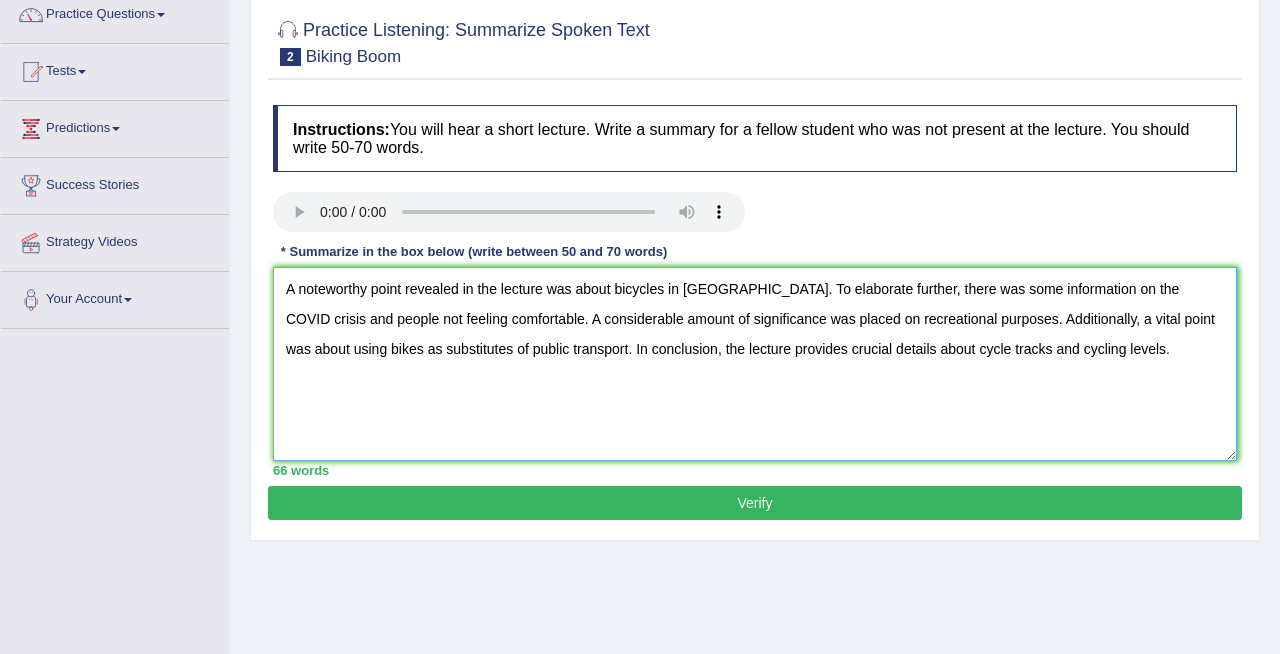 type on "A noteworthy point revealed in the lecture was about bicycles in the United States. To elaborate further, there was some information on the COVID crisis and people not feeling comfortable. A considerable amount of significance was placed on recreational purposes. Additionally, a vital point was about using bikes as substitutes of public transport. In conclusion, the lecture provides crucial details about cycle tracks and cycling levels." 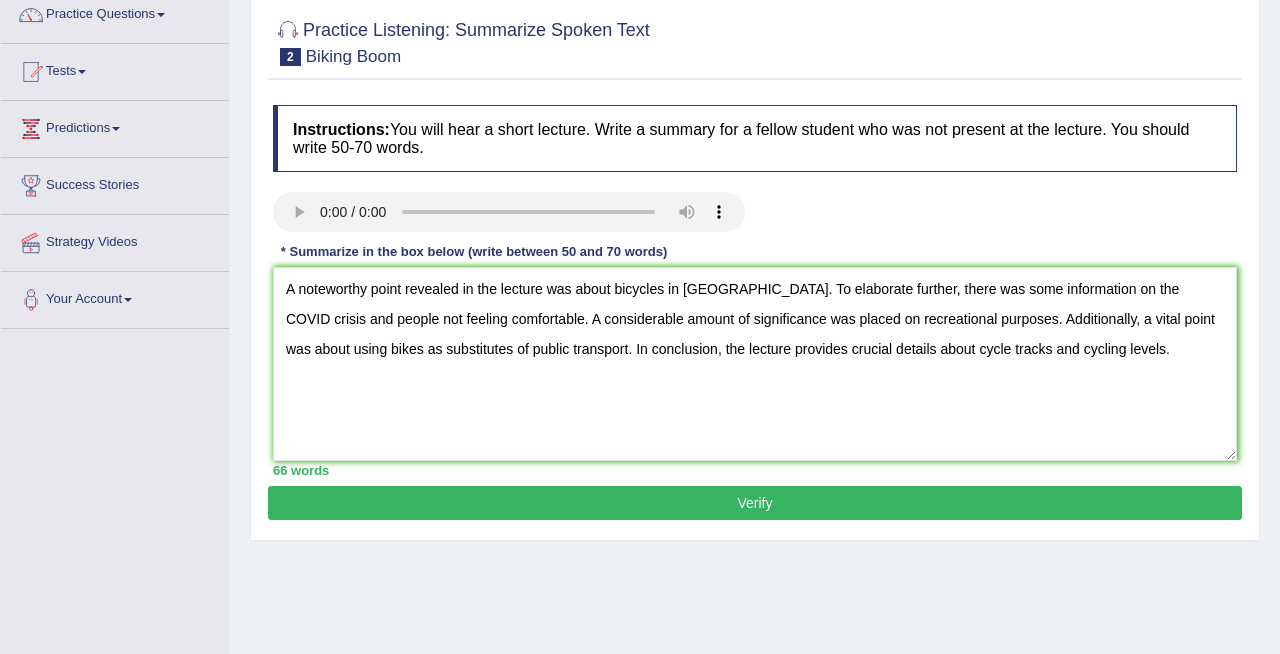 click on "Verify" at bounding box center (755, 503) 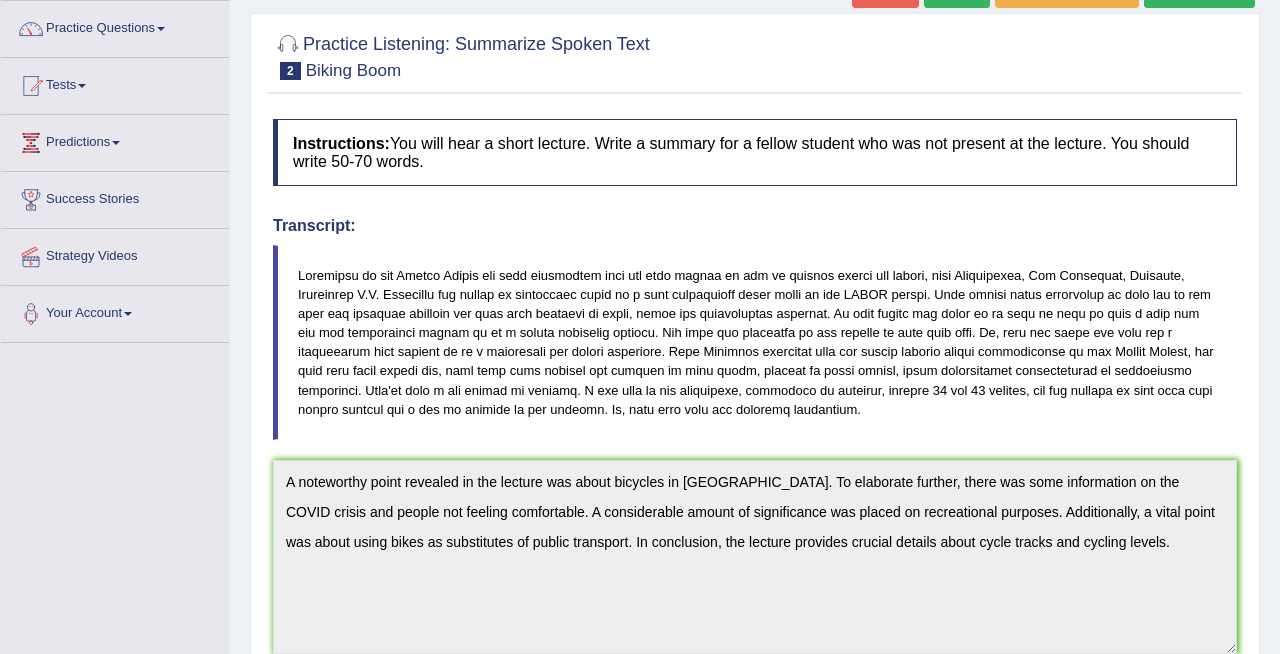 scroll, scrollTop: 0, scrollLeft: 0, axis: both 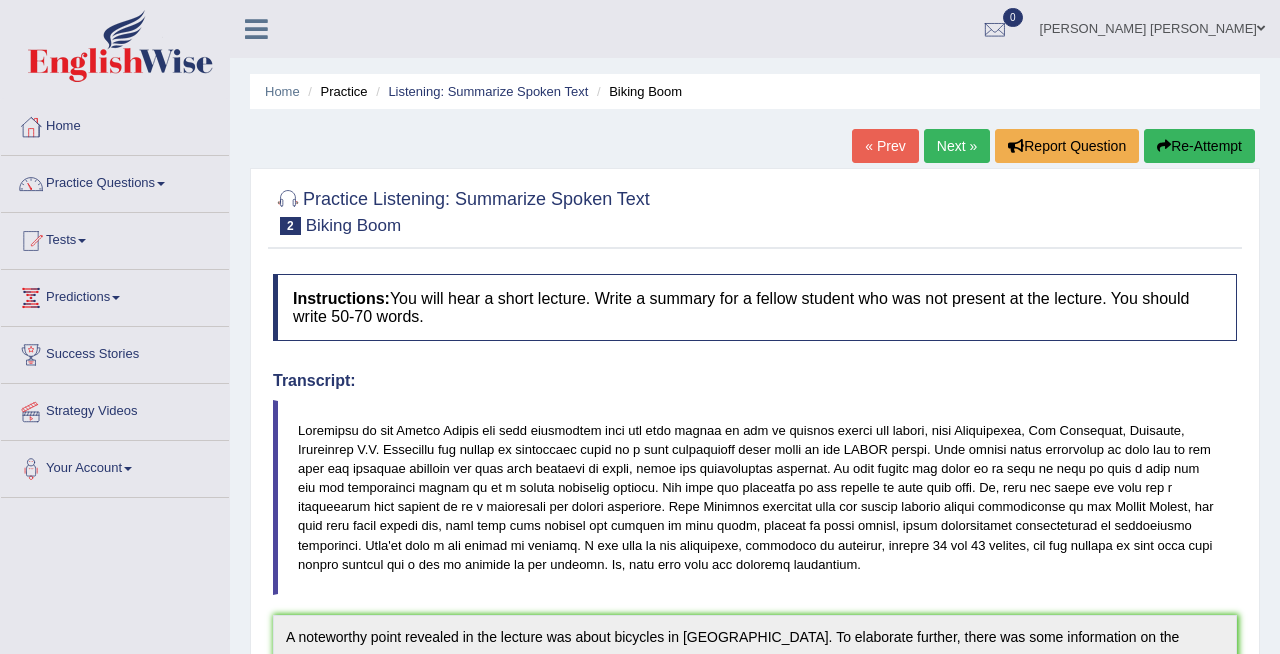 click on "Next »" at bounding box center (957, 146) 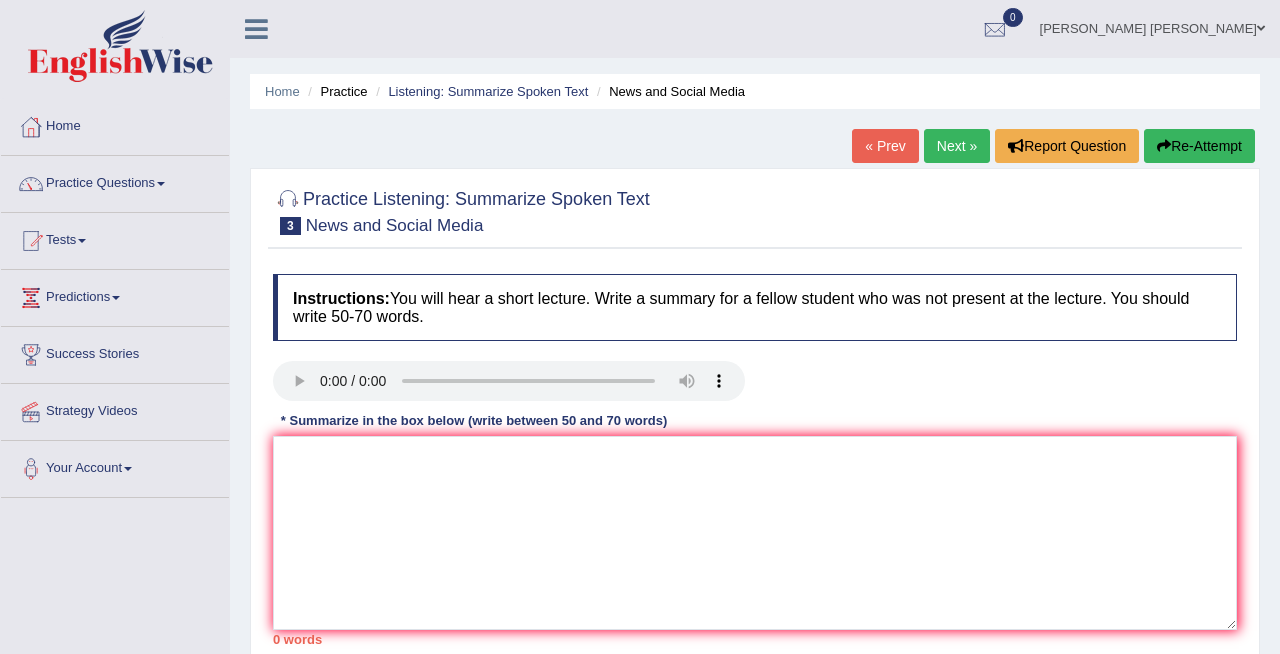 scroll, scrollTop: 0, scrollLeft: 0, axis: both 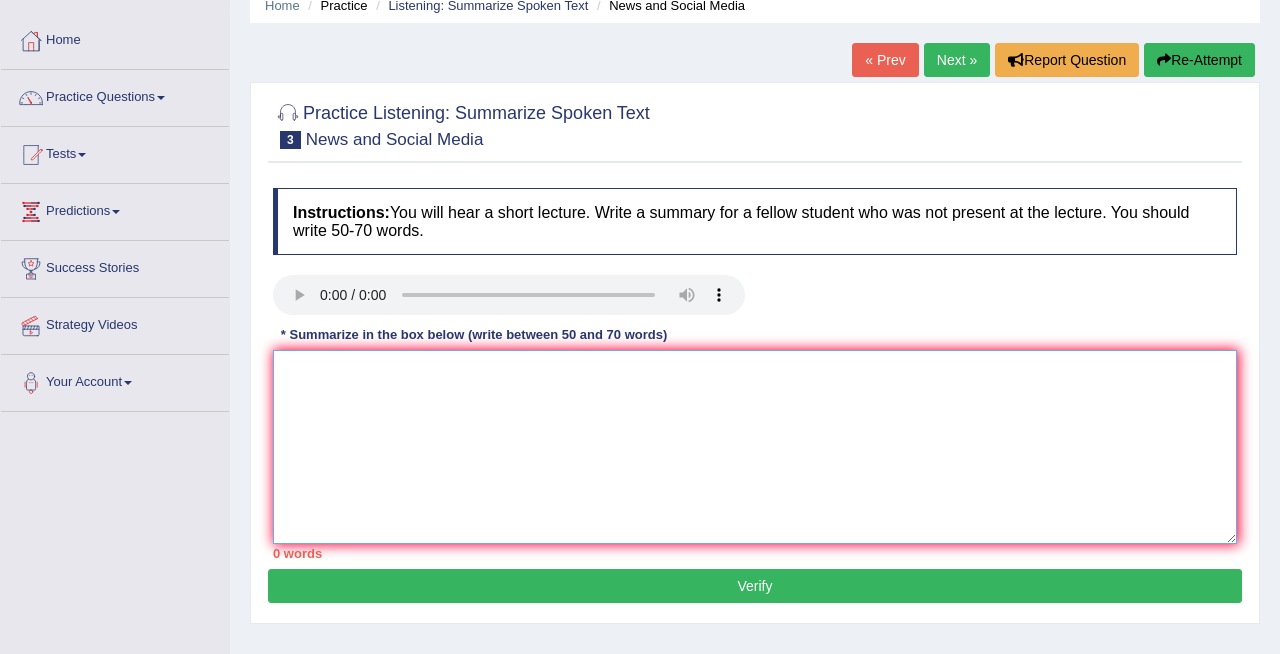 click at bounding box center (755, 447) 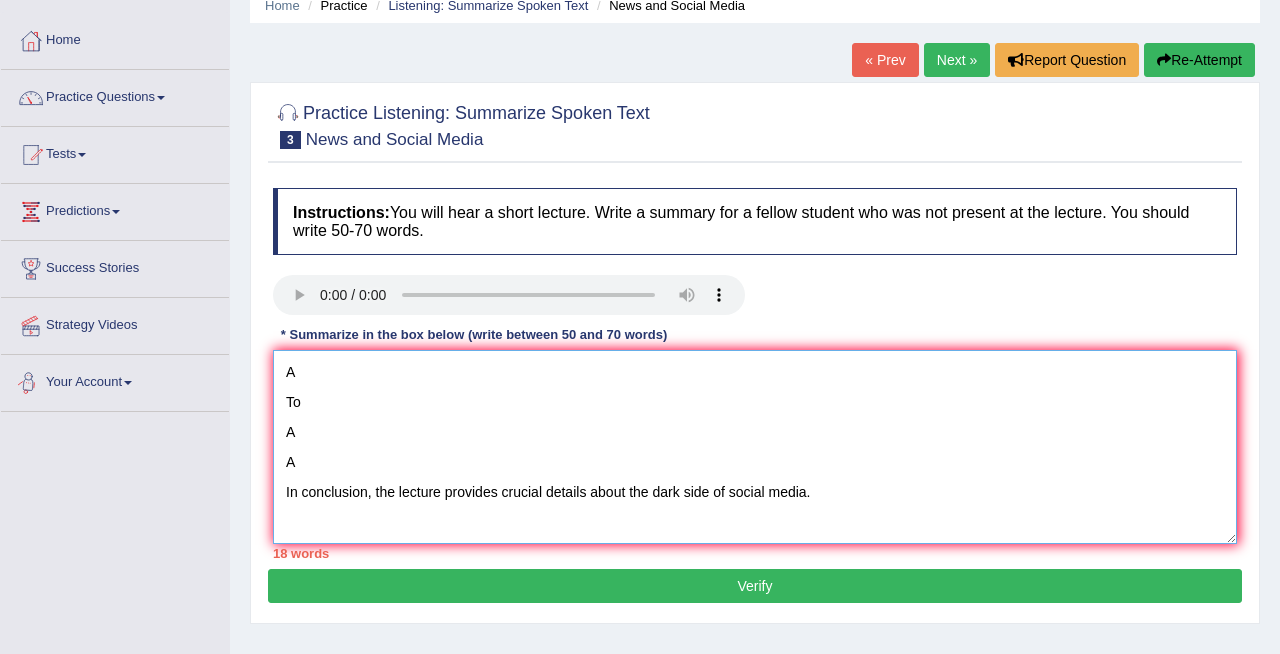 click on "A
To
A
A
In conclusion, the lecture provides crucial details about the dark side of social media." at bounding box center [755, 447] 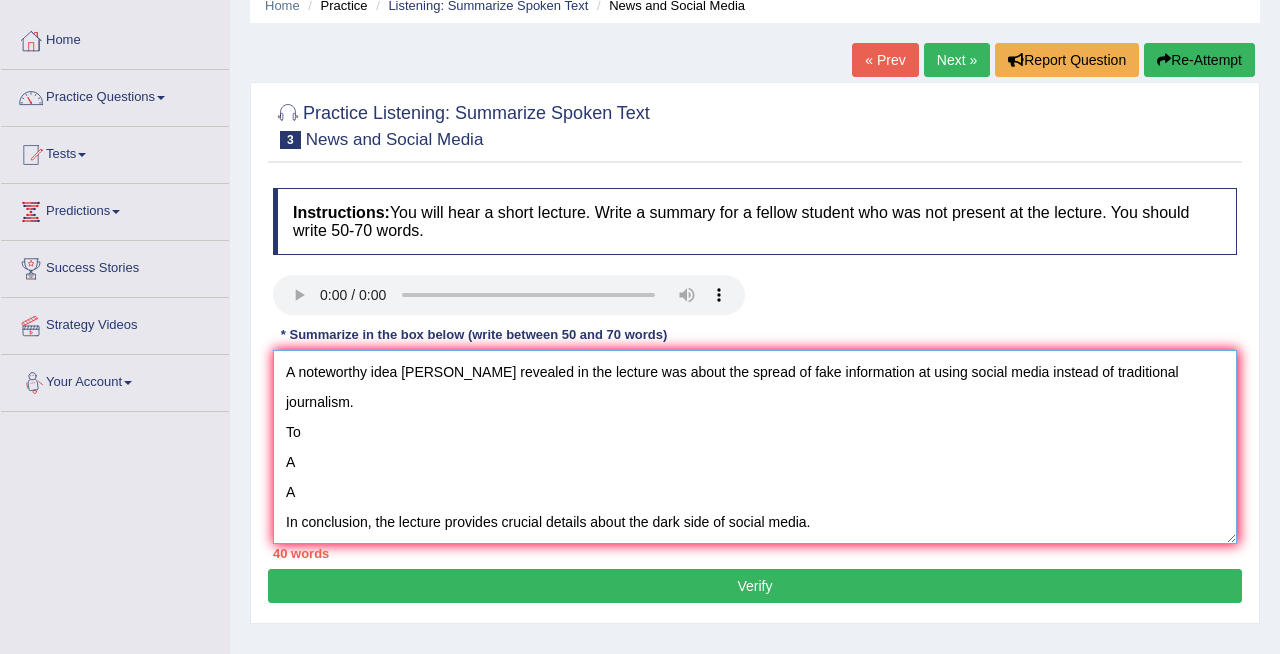 click on "A noteworthy idea [PERSON_NAME] revealed in the lecture was about the spread of fake information at using social media instead of traditional journalism.
To
A
A
In conclusion, the lecture provides crucial details about the dark side of social media." at bounding box center (755, 447) 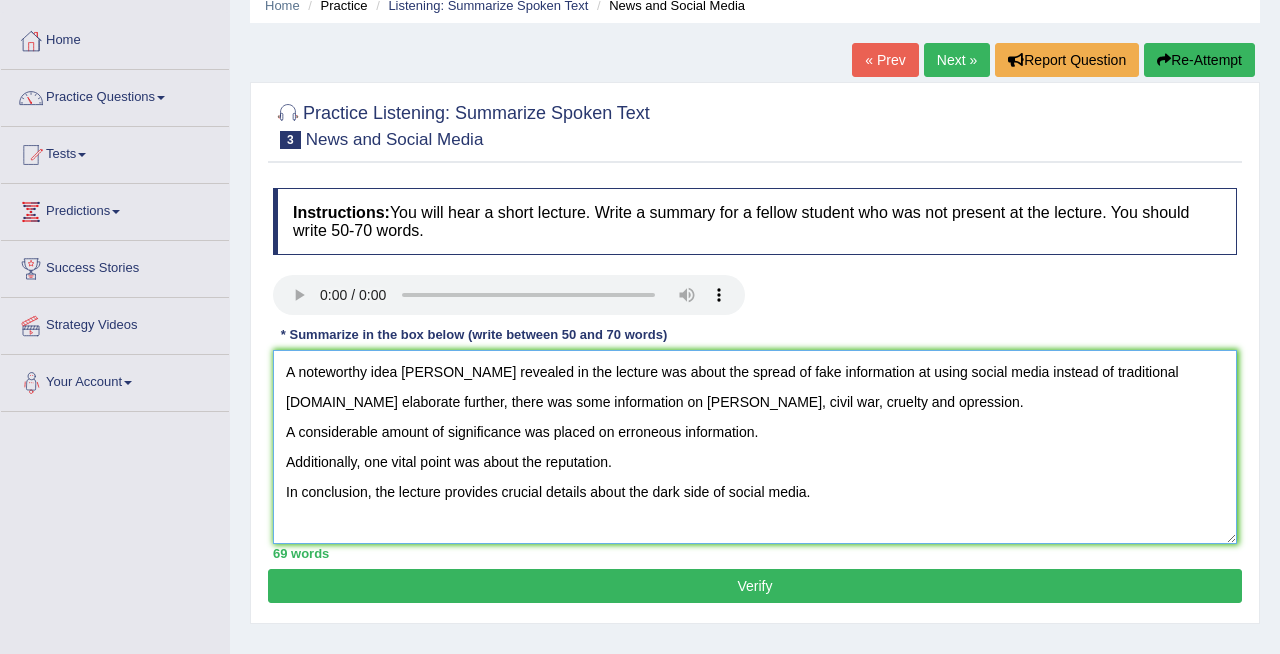 click on "A noteworthy idea [PERSON_NAME] revealed in the lecture was about the spread of fake information at using social media instead of traditional [DOMAIN_NAME] elaborate further, there was some information on [PERSON_NAME], civil war, cruelty and opression.
A considerable amount of significance was placed on erroneous information.
Additionally, one vital point was about the reputation.
In conclusion, the lecture provides crucial details about the dark side of social media." at bounding box center (755, 447) 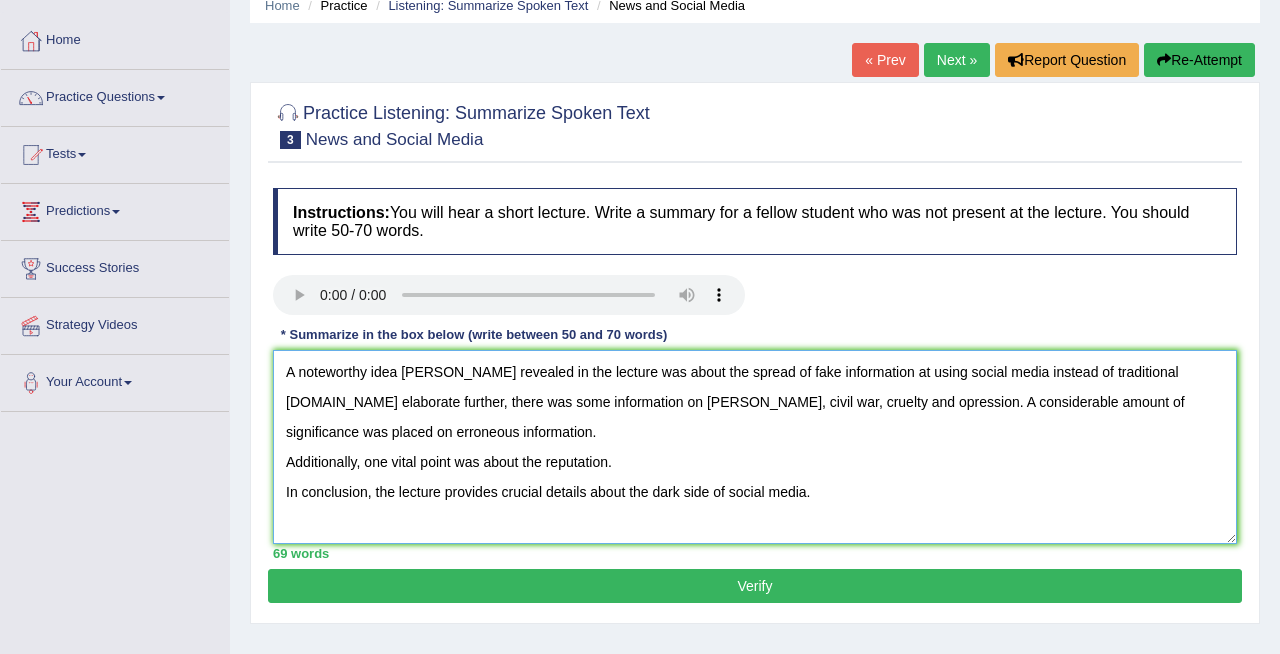 click on "A noteworthy idea [PERSON_NAME] revealed in the lecture was about the spread of fake information at using social media instead of traditional [DOMAIN_NAME] elaborate further, there was some information on [PERSON_NAME], civil war, cruelty and opression. A considerable amount of significance was placed on erroneous information.
Additionally, one vital point was about the reputation.
In conclusion, the lecture provides crucial details about the dark side of social media." at bounding box center (755, 447) 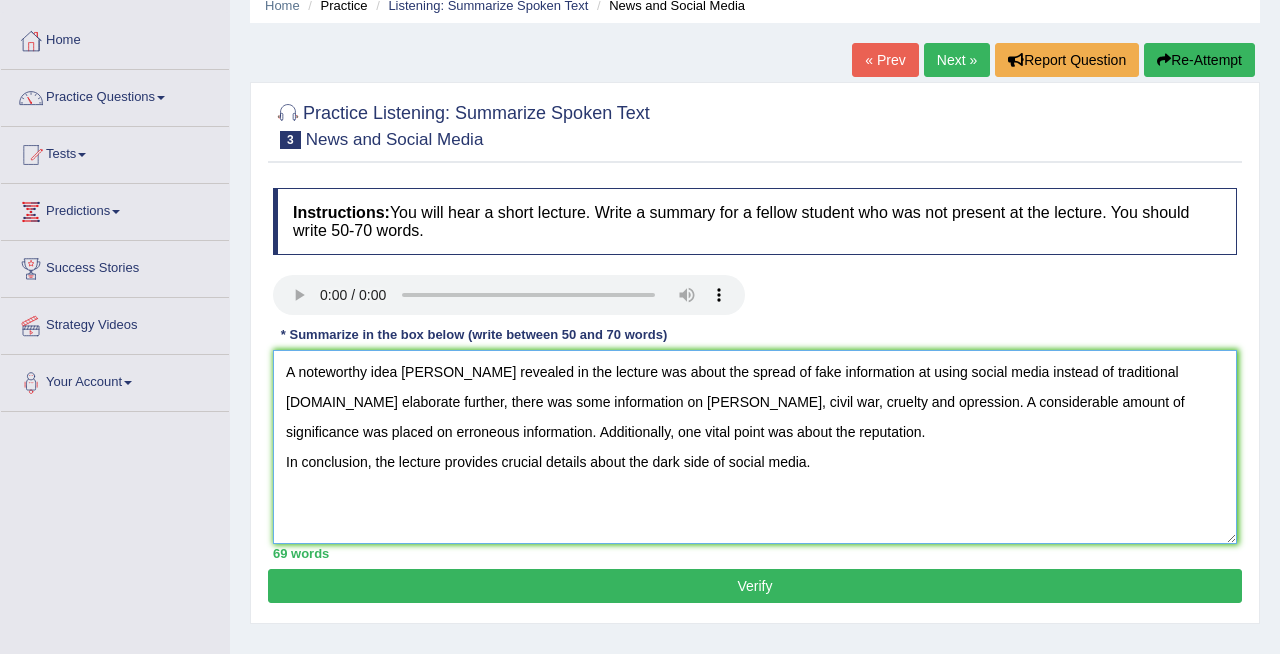 click on "A noteworthy idea [PERSON_NAME] revealed in the lecture was about the spread of fake information at using social media instead of traditional [DOMAIN_NAME] elaborate further, there was some information on [PERSON_NAME], civil war, cruelty and opression. A considerable amount of significance was placed on erroneous information. Additionally, one vital point was about the reputation.
In conclusion, the lecture provides crucial details about the dark side of social media." at bounding box center [755, 447] 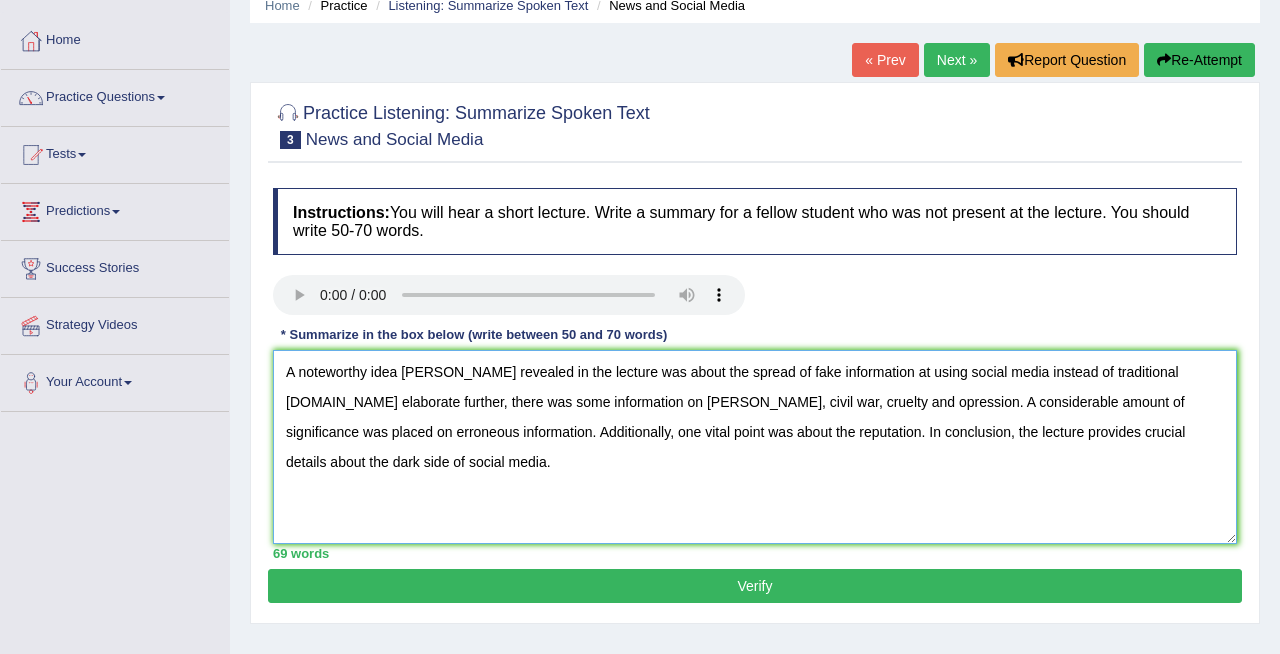 click on "A noteworthy idea [PERSON_NAME] revealed in the lecture was about the spread of fake information at using social media instead of traditional [DOMAIN_NAME] elaborate further, there was some information on [PERSON_NAME], civil war, cruelty and opression. A considerable amount of significance was placed on erroneous information. Additionally, one vital point was about the reputation. In conclusion, the lecture provides crucial details about the dark side of social media." at bounding box center (755, 447) 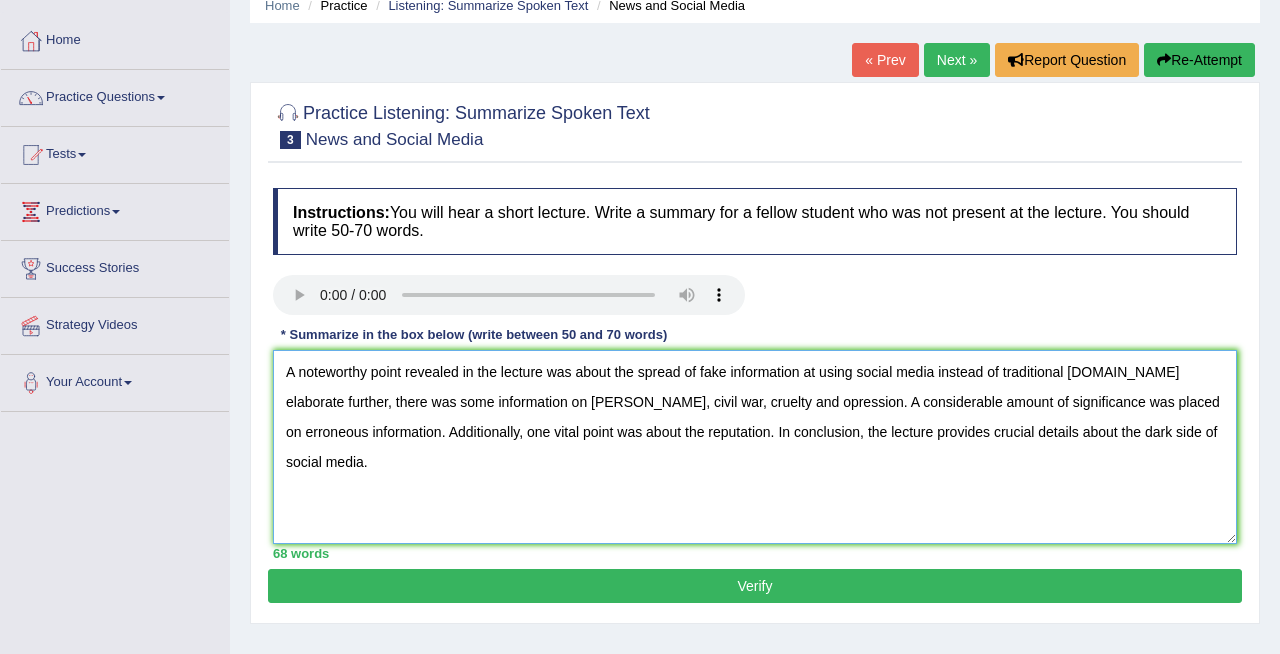 click on "A noteworthy point revealed in the lecture was about the spread of fake information at using social media instead of traditional [DOMAIN_NAME] elaborate further, there was some information on [PERSON_NAME], civil war, cruelty and opression. A considerable amount of significance was placed on erroneous information. Additionally, one vital point was about the reputation. In conclusion, the lecture provides crucial details about the dark side of social media." at bounding box center [755, 447] 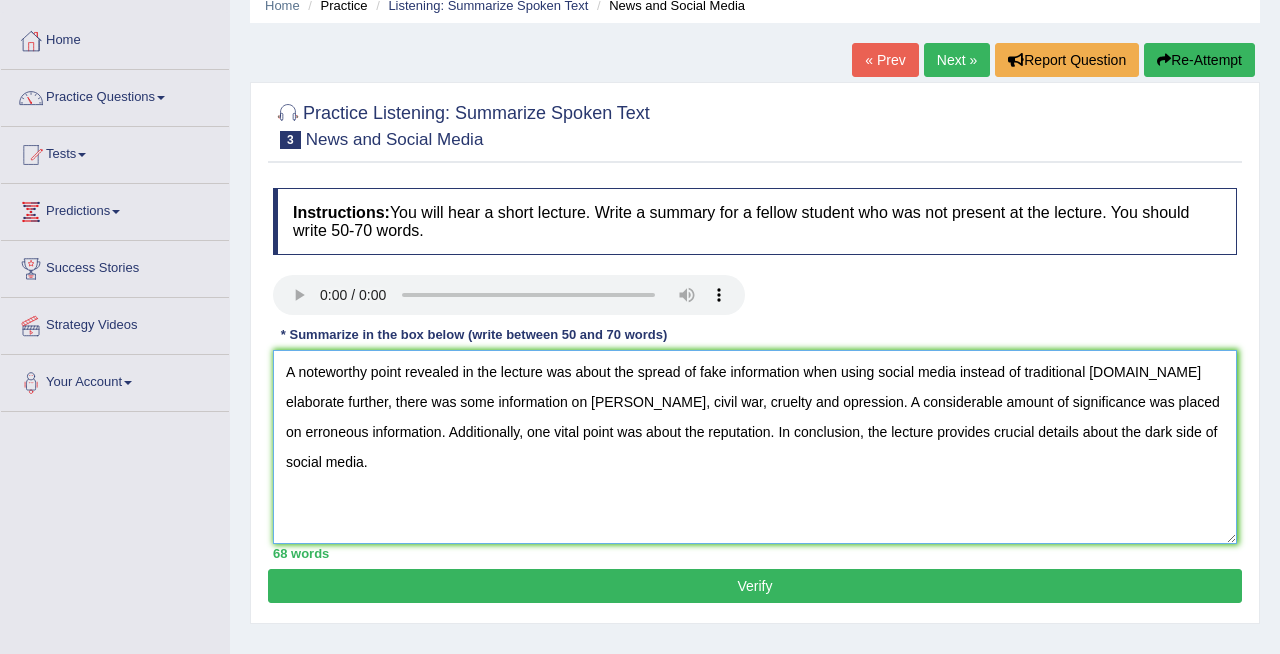 click on "A noteworthy point revealed in the lecture was about the spread of fake information when using social media instead of traditional [DOMAIN_NAME] elaborate further, there was some information on [PERSON_NAME], civil war, cruelty and opression. A considerable amount of significance was placed on erroneous information. Additionally, one vital point was about the reputation. In conclusion, the lecture provides crucial details about the dark side of social media." at bounding box center [755, 447] 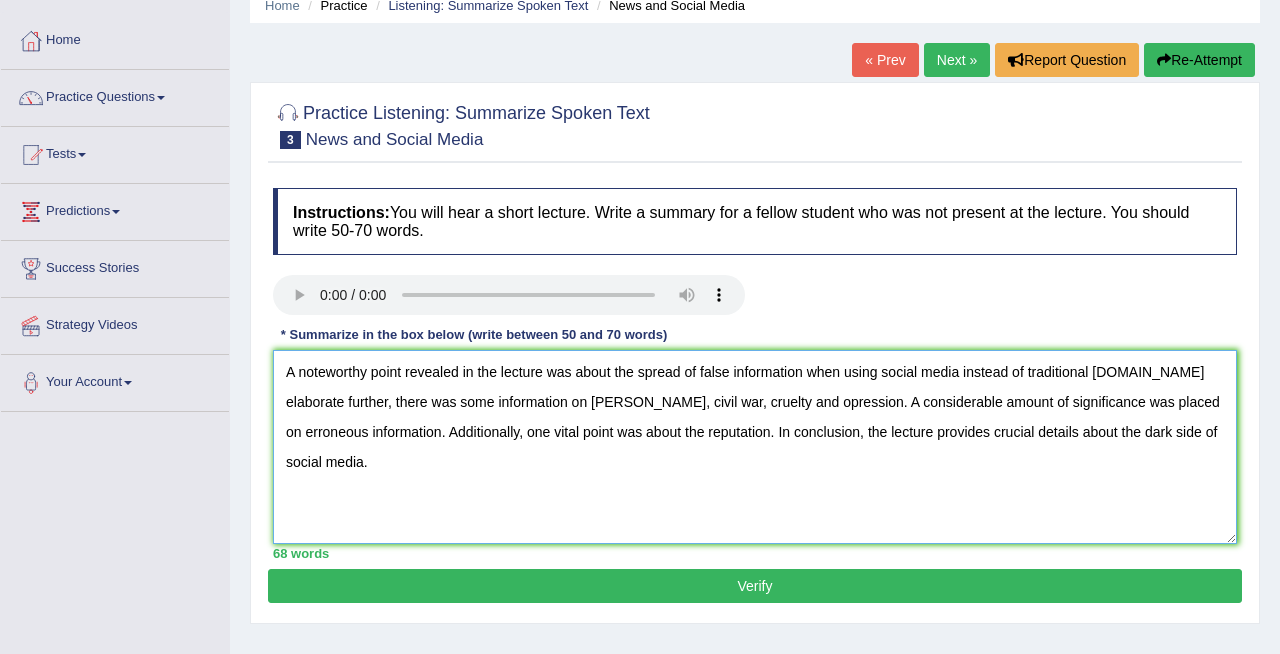click on "A noteworthy point revealed in the lecture was about the spread of false information when using social media instead of traditional [DOMAIN_NAME] elaborate further, there was some information on [PERSON_NAME], civil war, cruelty and opression. A considerable amount of significance was placed on erroneous information. Additionally, one vital point was about the reputation. In conclusion, the lecture provides crucial details about the dark side of social media." at bounding box center [755, 447] 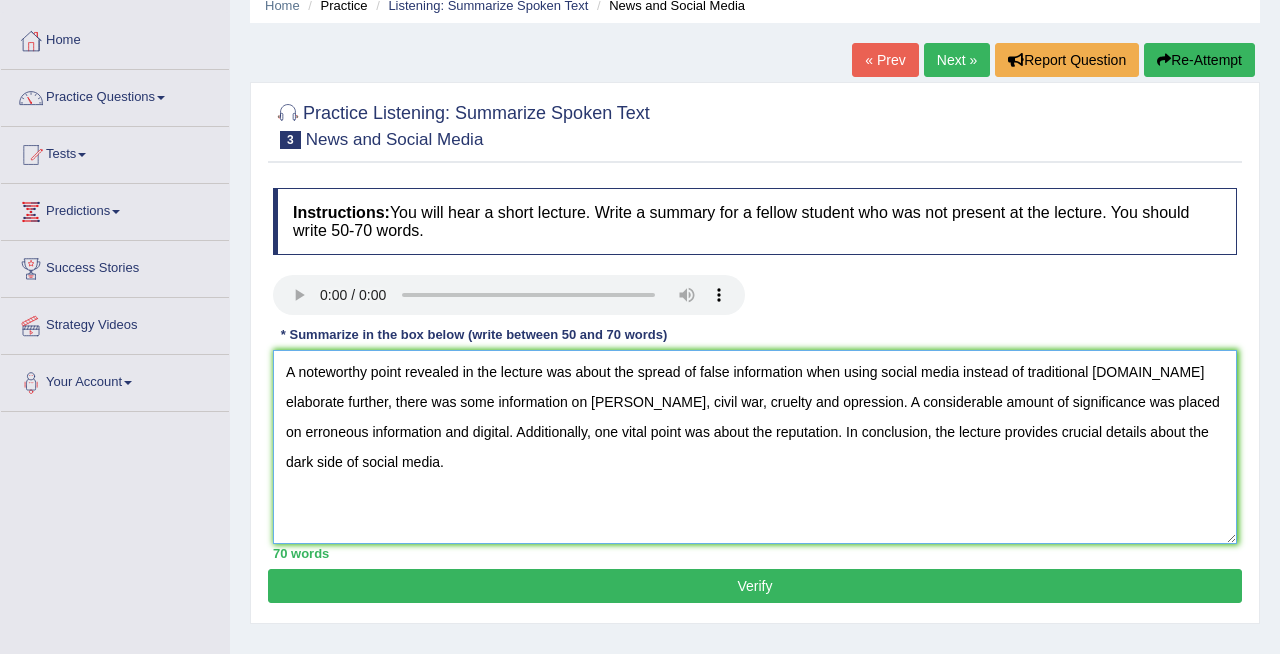 type on "A noteworthy point revealed in the lecture was about the spread of false information when using social media instead of traditional [DOMAIN_NAME] elaborate further, there was some information on [PERSON_NAME], civil war, cruelty and opression. A considerable amount of significance was placed on erroneous information and digital. Additionally, one vital point was about the reputation. In conclusion, the lecture provides crucial details about the dark side of social media." 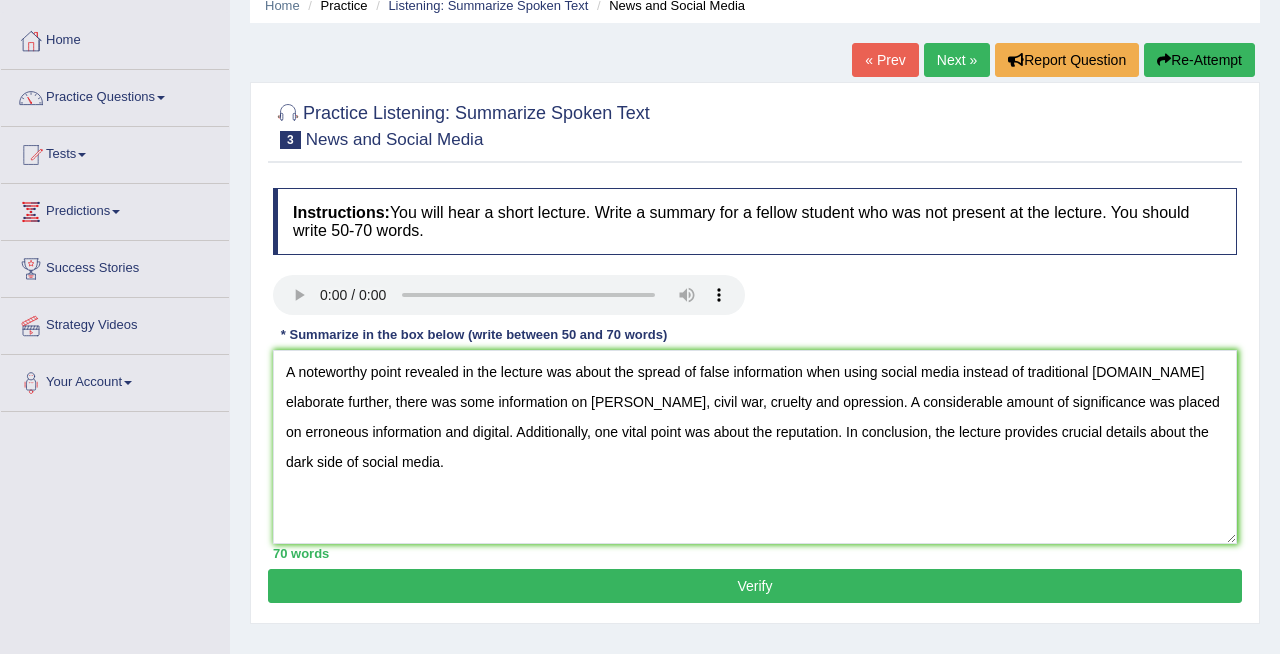 click on "Verify" at bounding box center [755, 586] 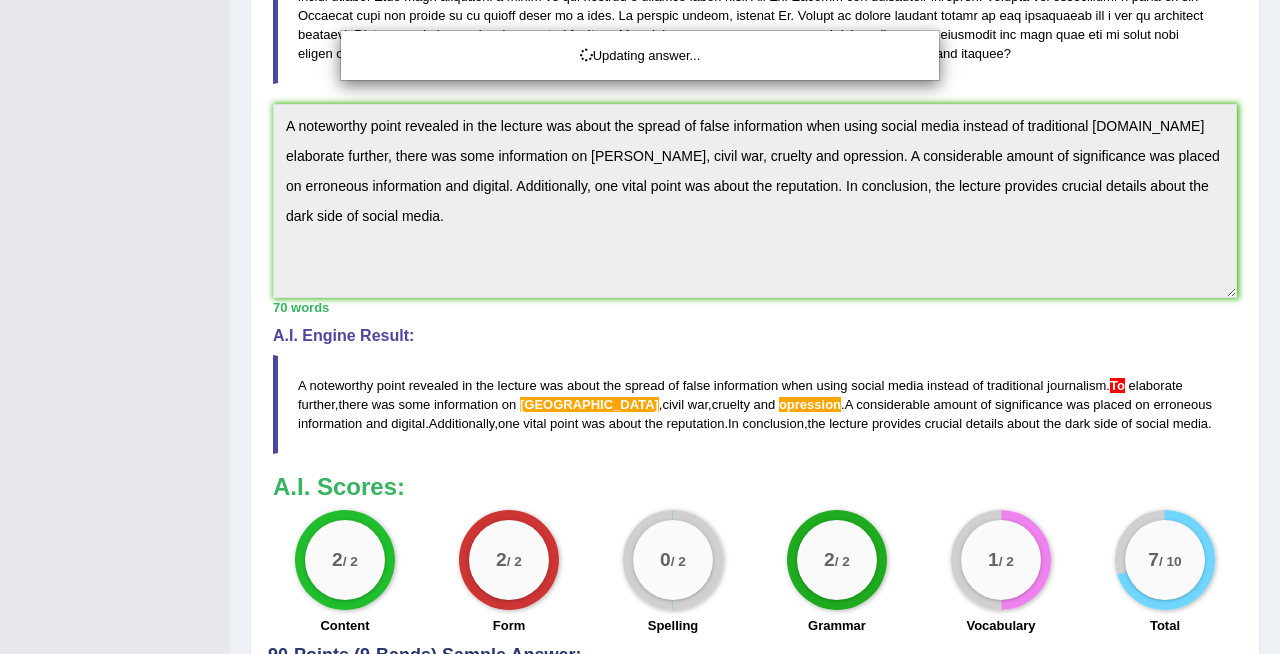 scroll, scrollTop: 728, scrollLeft: 0, axis: vertical 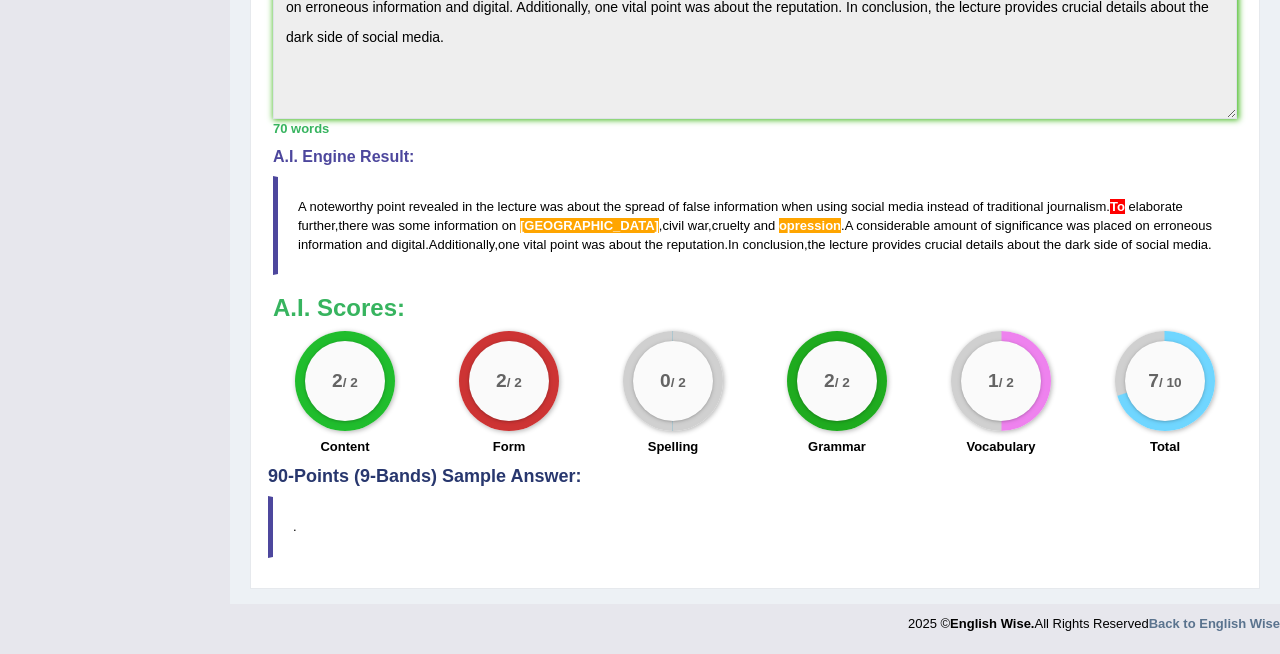 drag, startPoint x: 1145, startPoint y: 246, endPoint x: 296, endPoint y: 217, distance: 849.4951 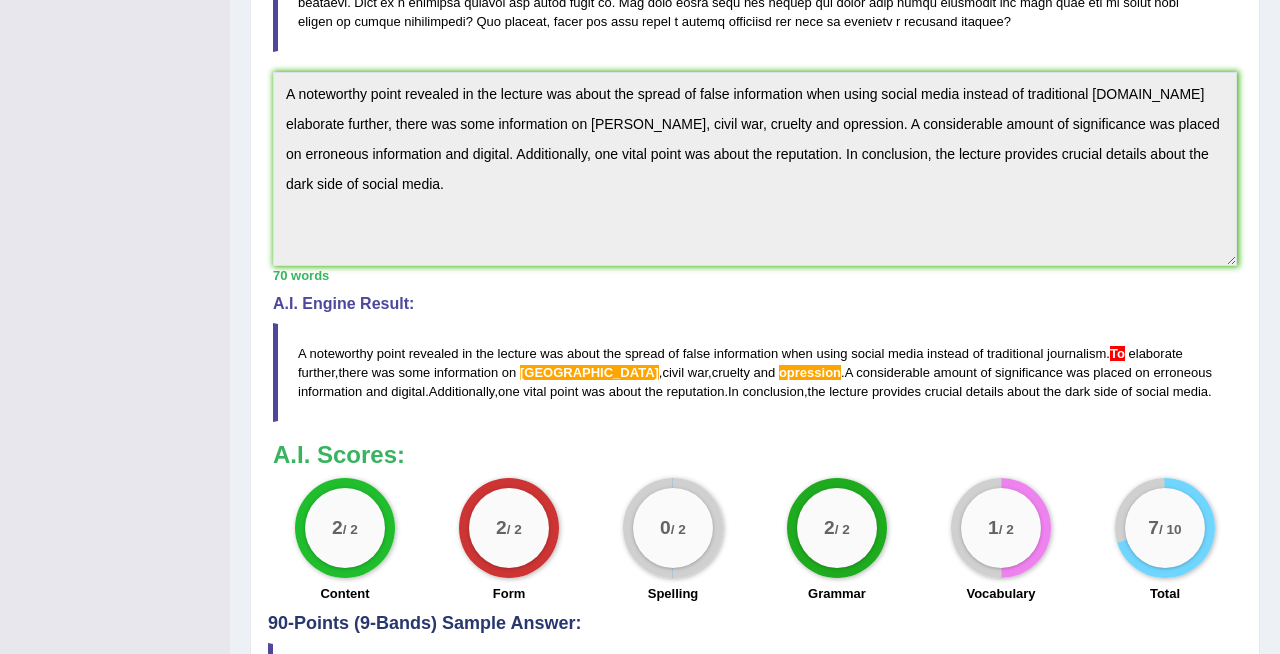 scroll, scrollTop: 578, scrollLeft: 0, axis: vertical 